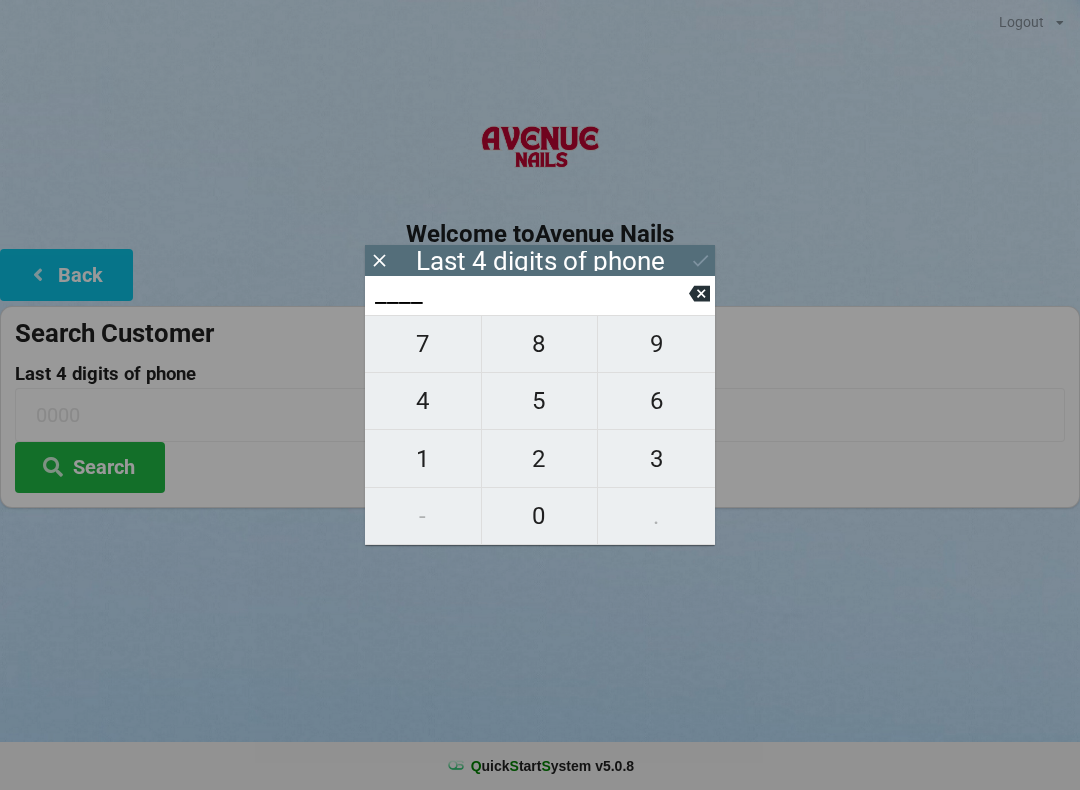 scroll, scrollTop: 0, scrollLeft: 0, axis: both 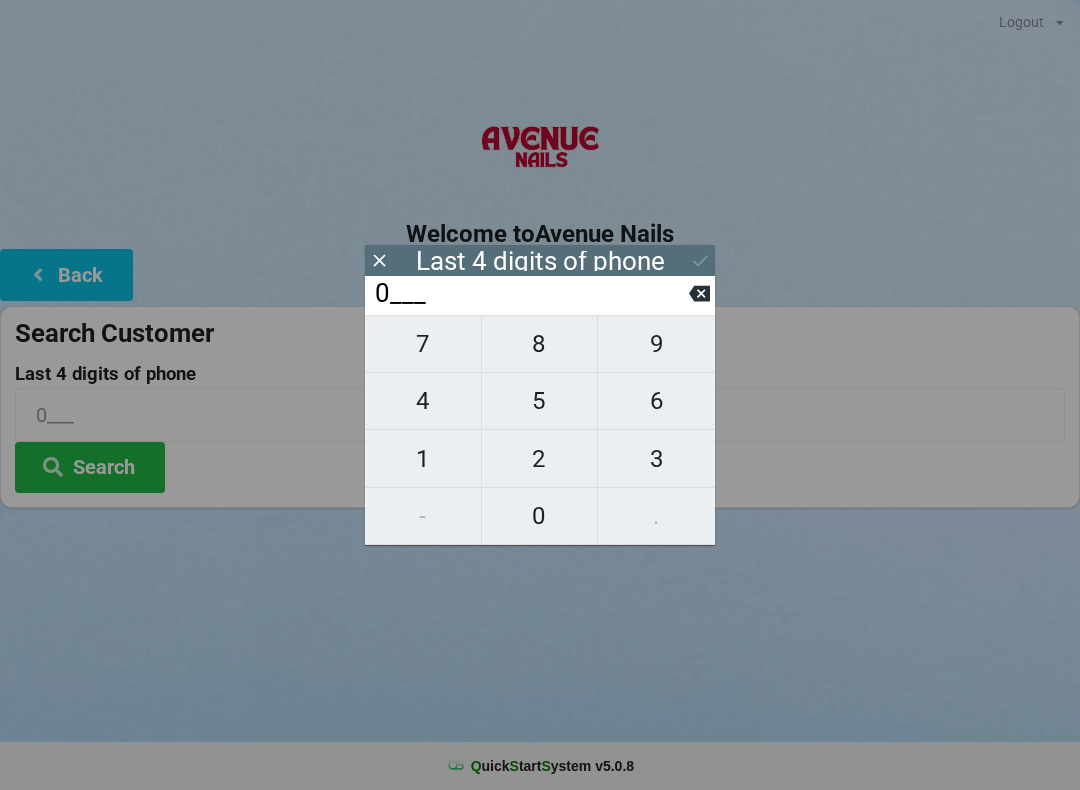 click on "4" at bounding box center [423, 401] 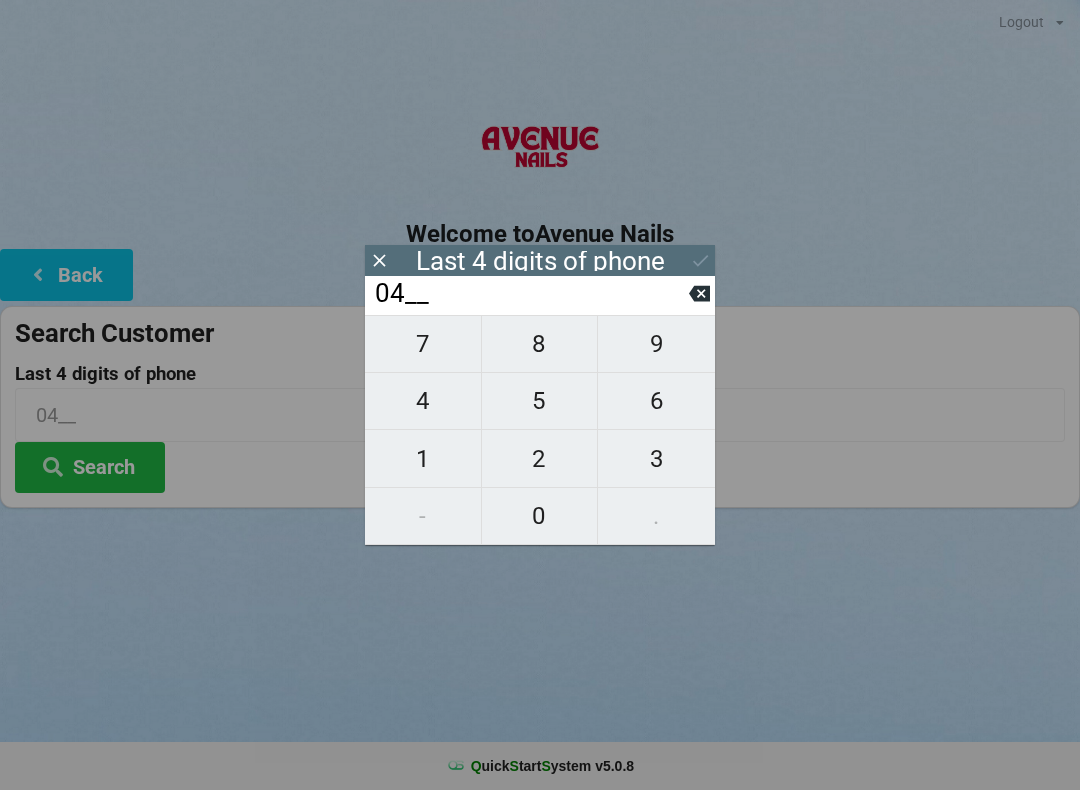 click on "4" at bounding box center [423, 401] 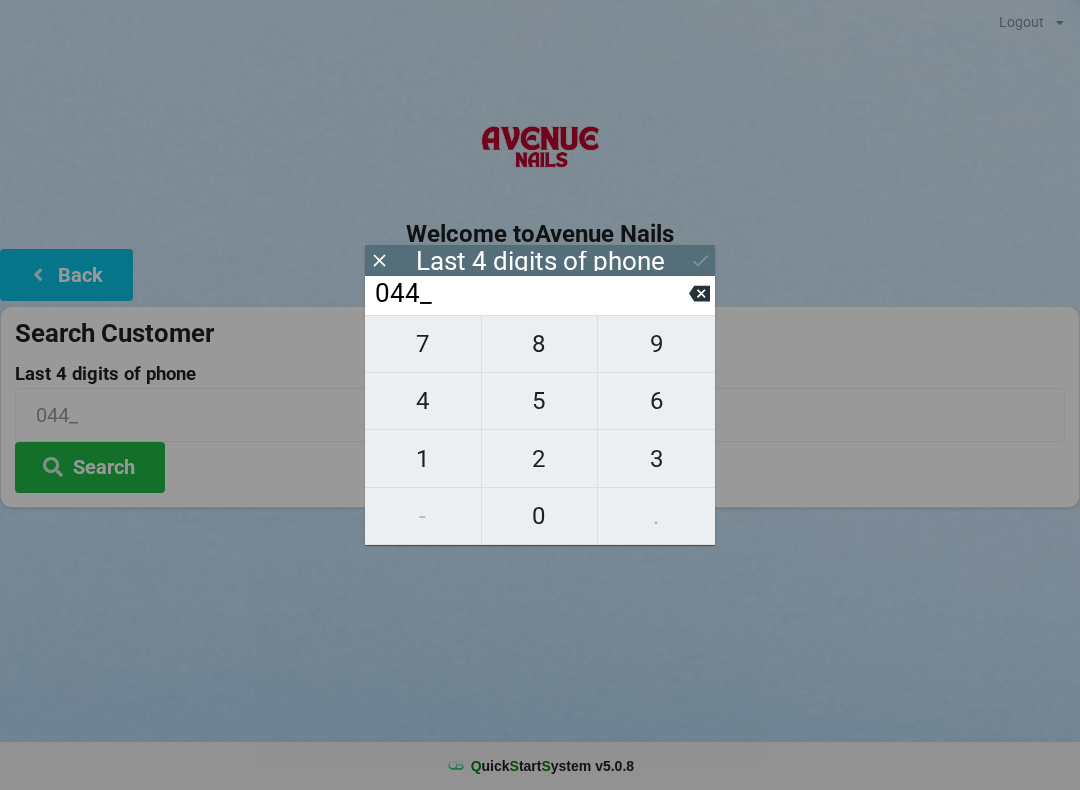 click on "7" at bounding box center [423, 344] 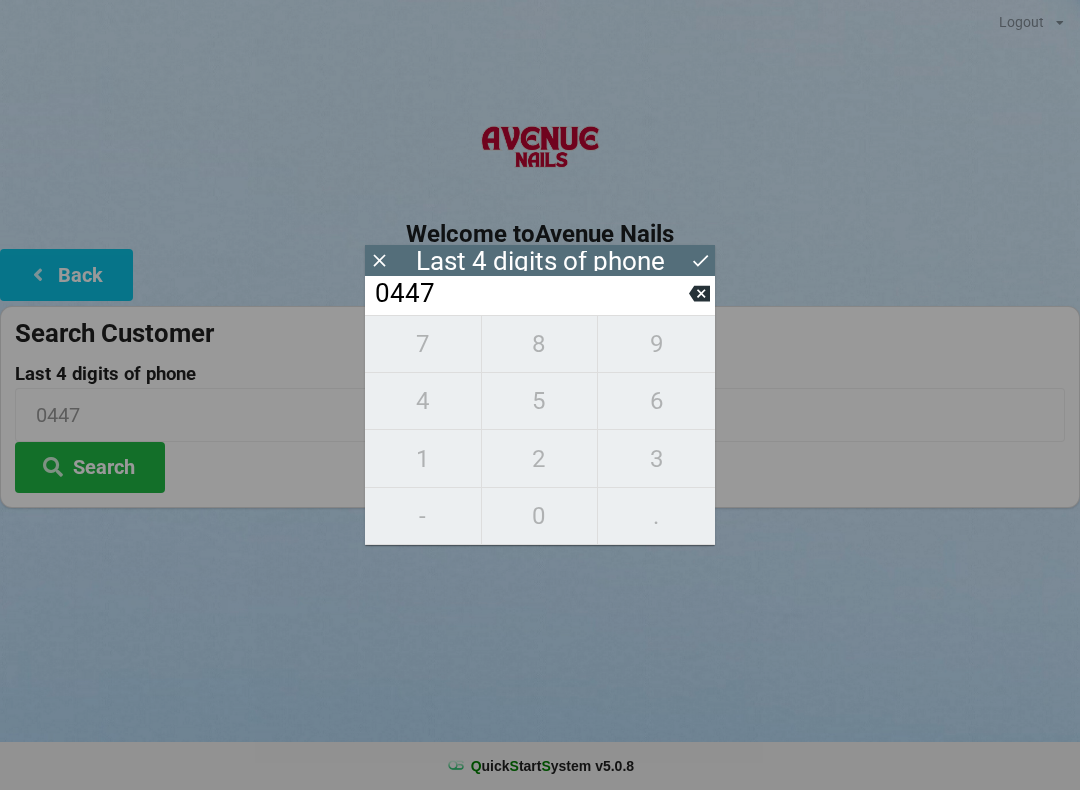 click at bounding box center [700, 260] 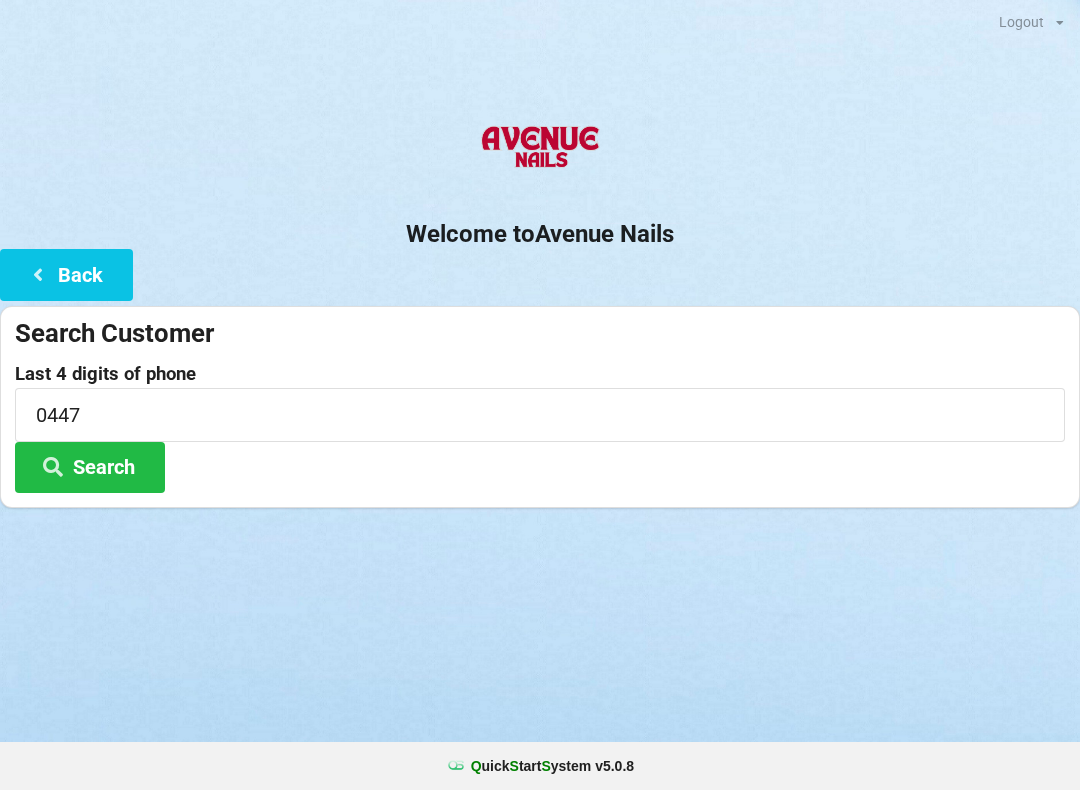 click on "Search" at bounding box center [90, 467] 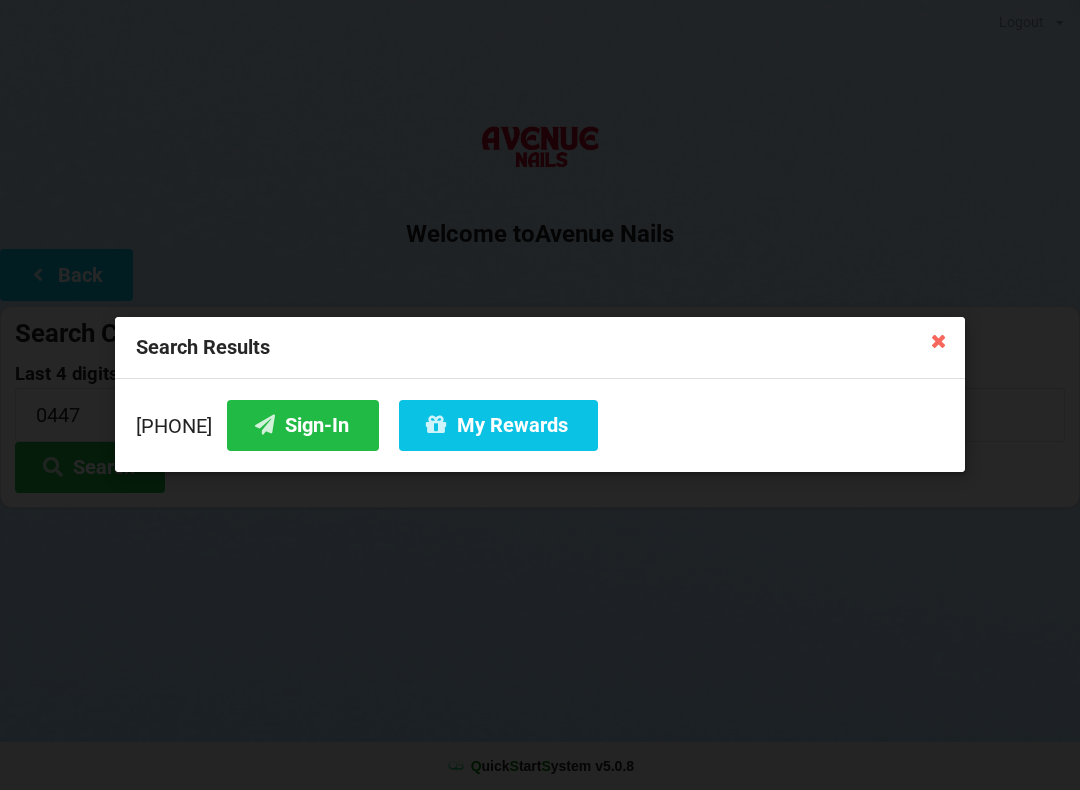 click on "Sign-In" at bounding box center (303, 425) 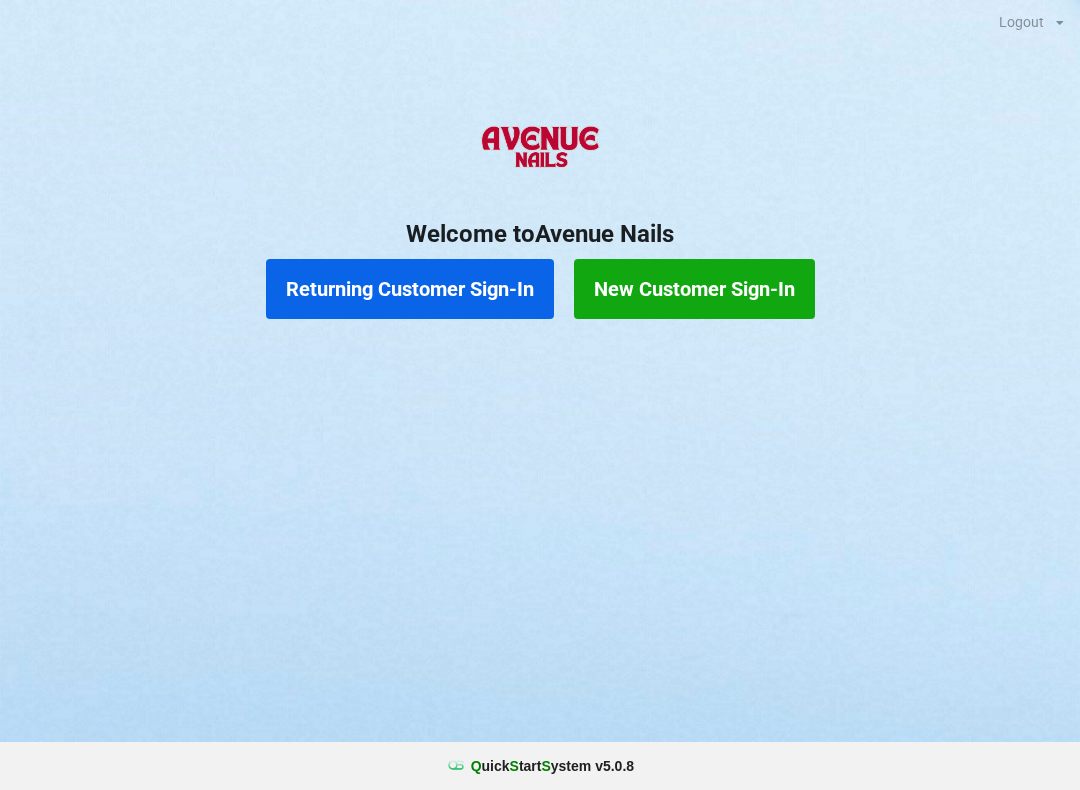 click on "Returning Customer Sign-In" at bounding box center [410, 289] 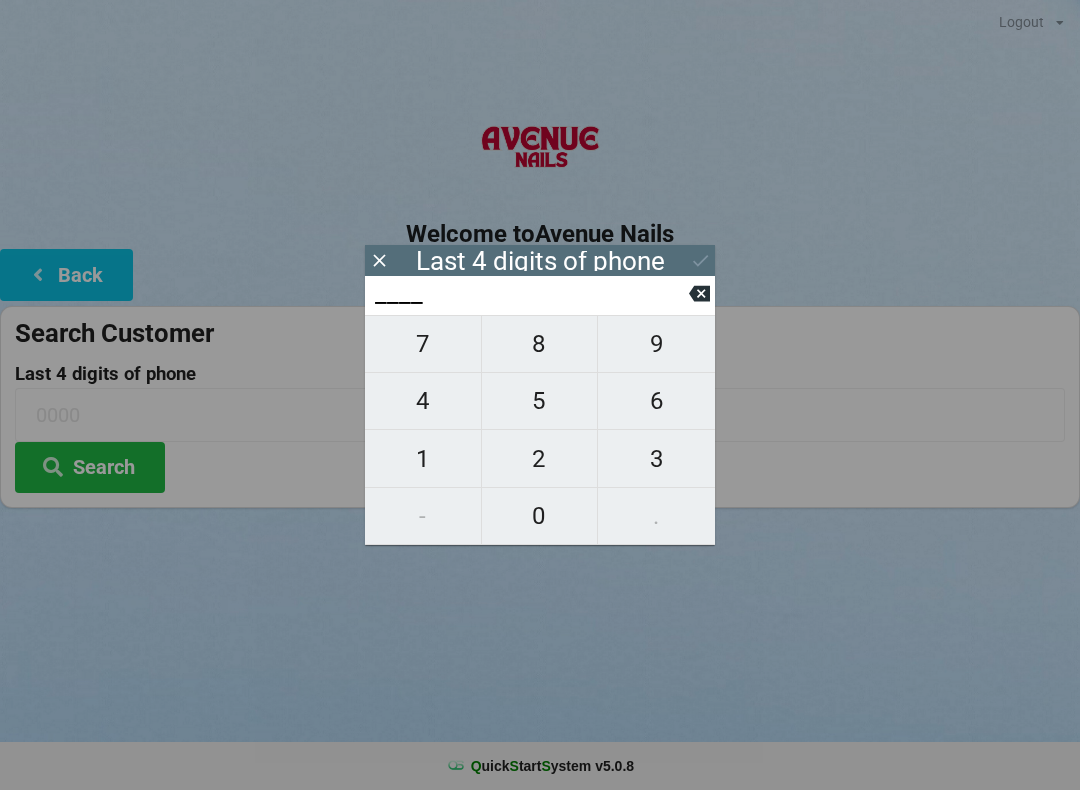 click on "7" at bounding box center (423, 344) 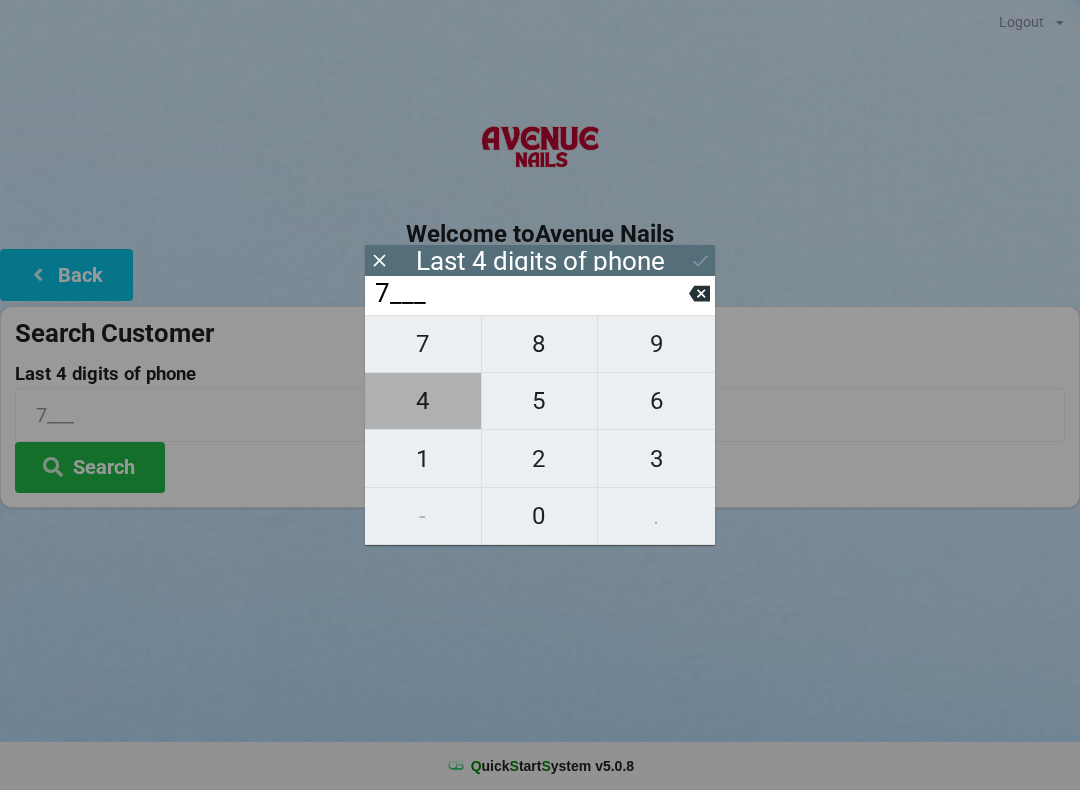 click on "4" at bounding box center (423, 401) 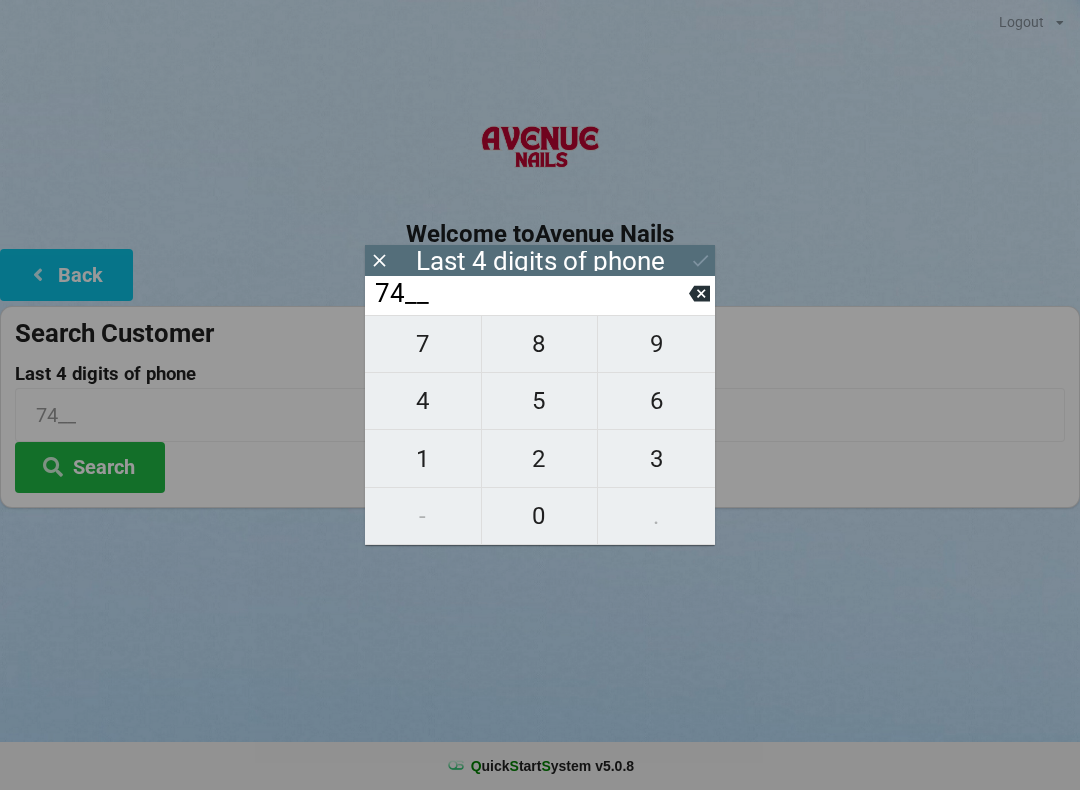 click on "0" at bounding box center [540, 516] 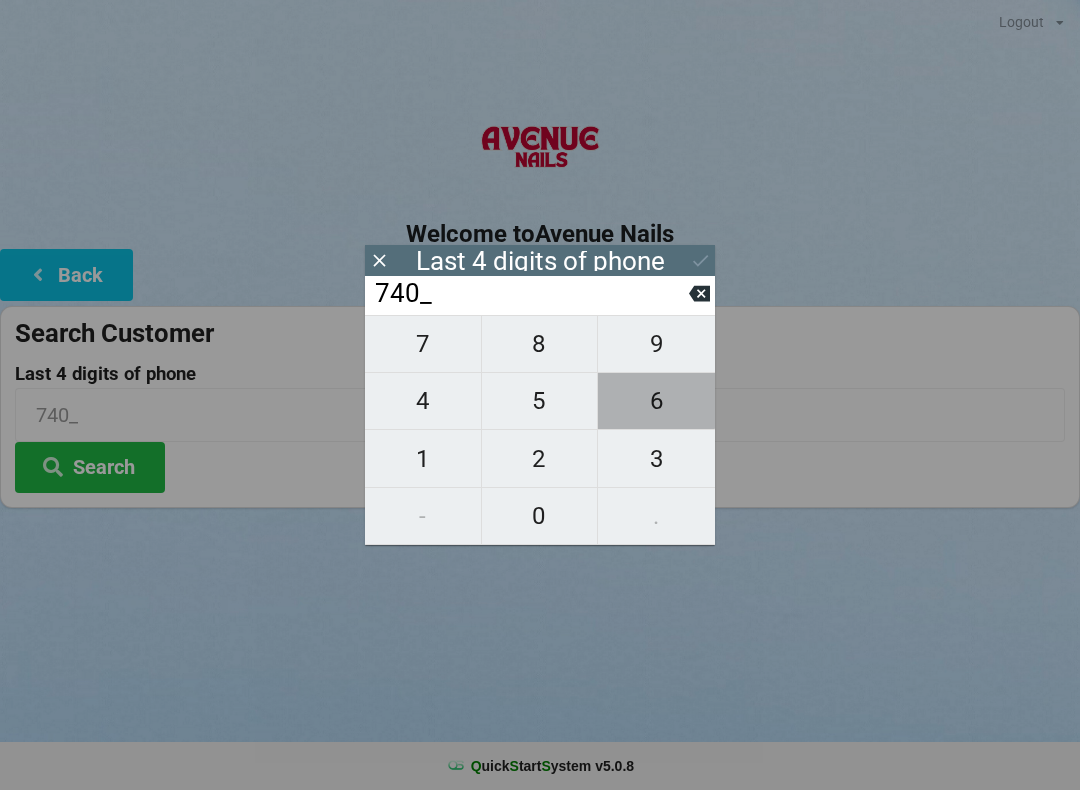 click on "6" at bounding box center [656, 401] 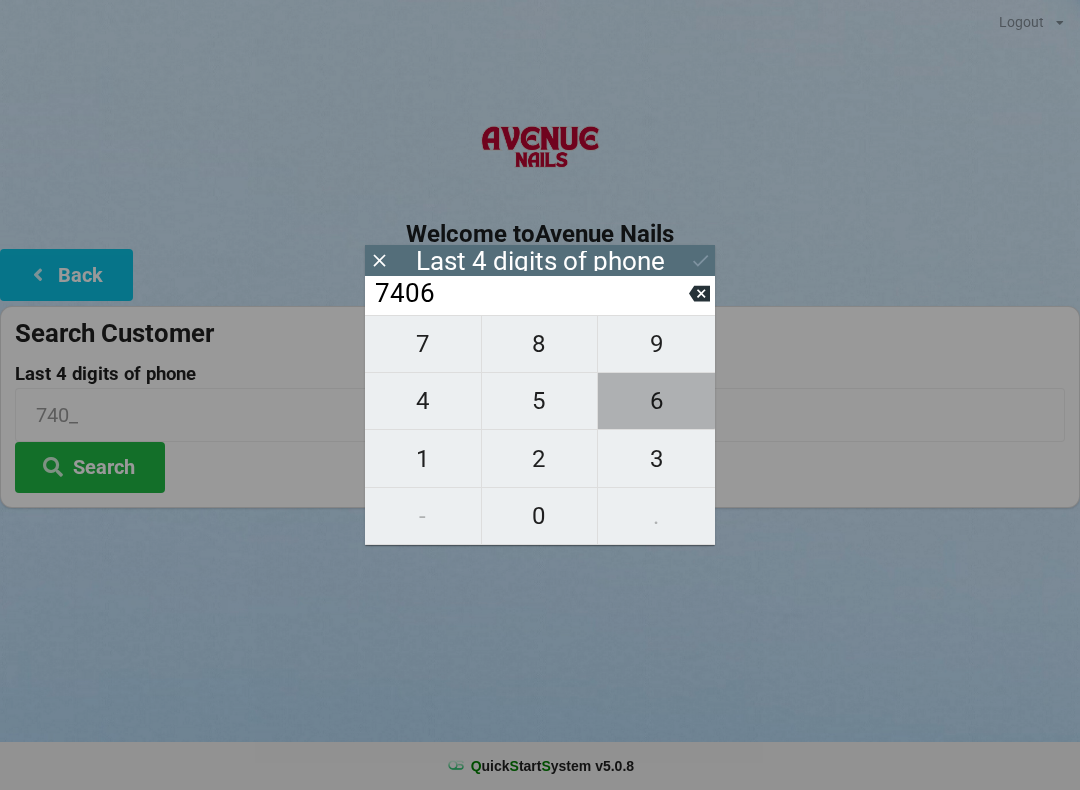 type on "7406" 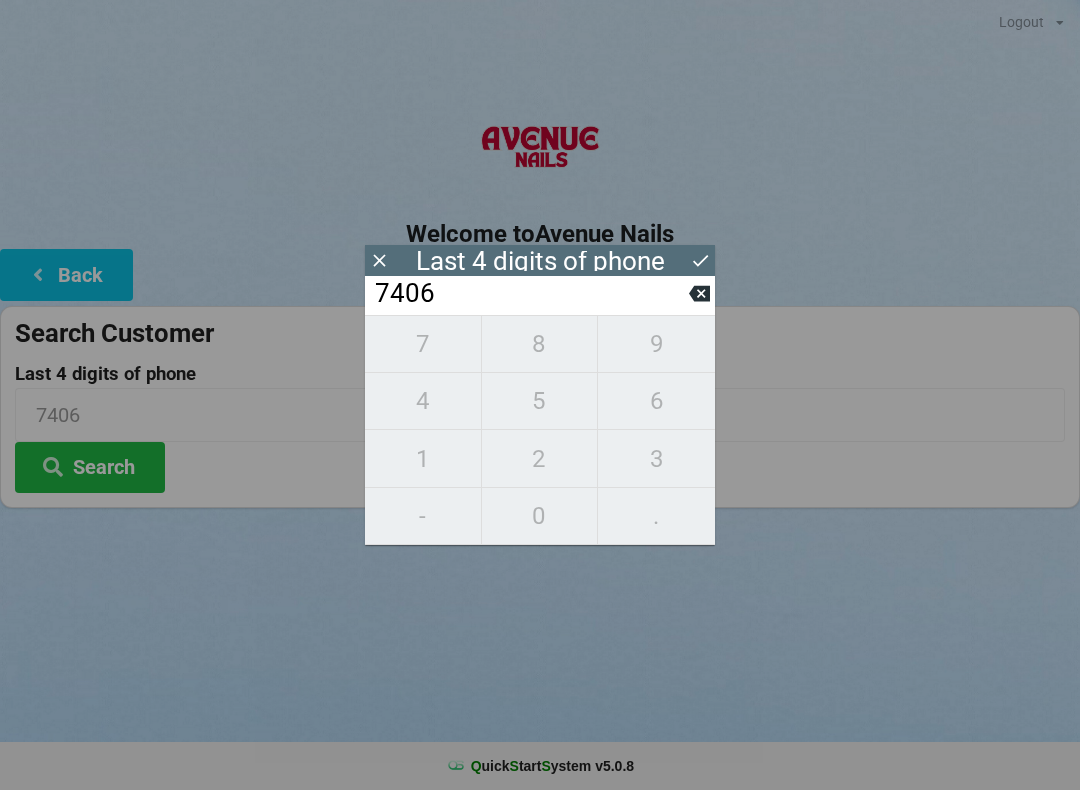 click on "Last 4 digits of phone" at bounding box center [540, 260] 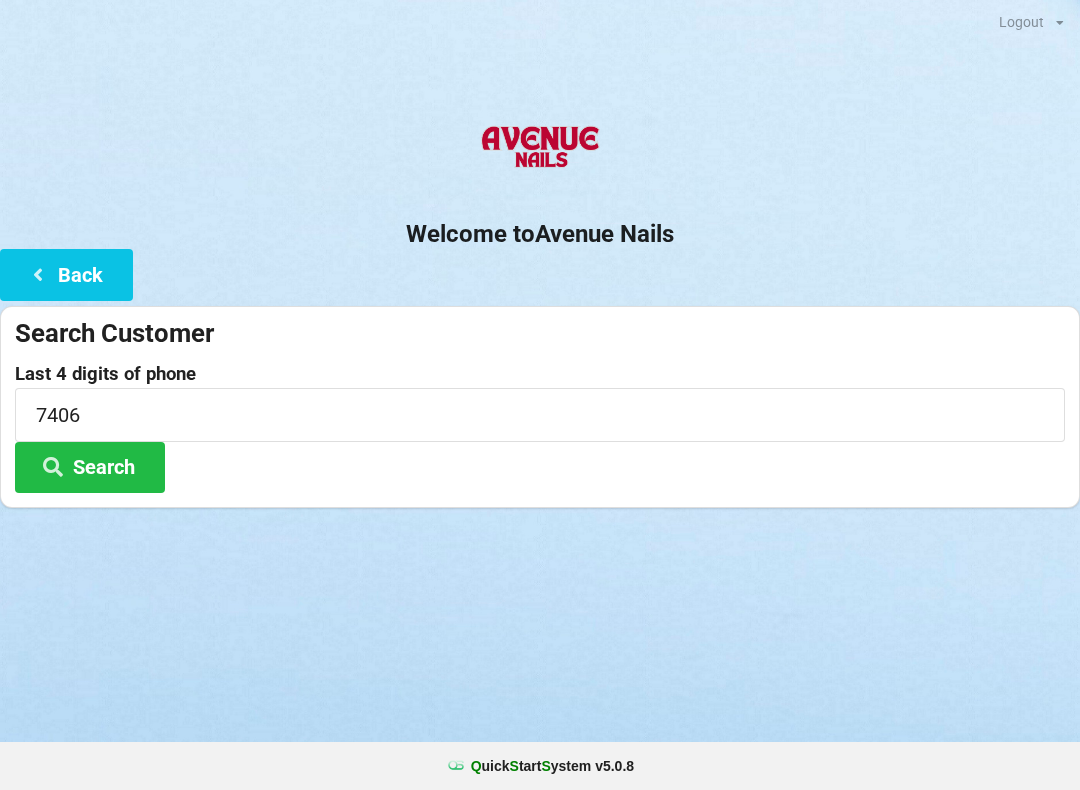 click on "Search" at bounding box center (90, 467) 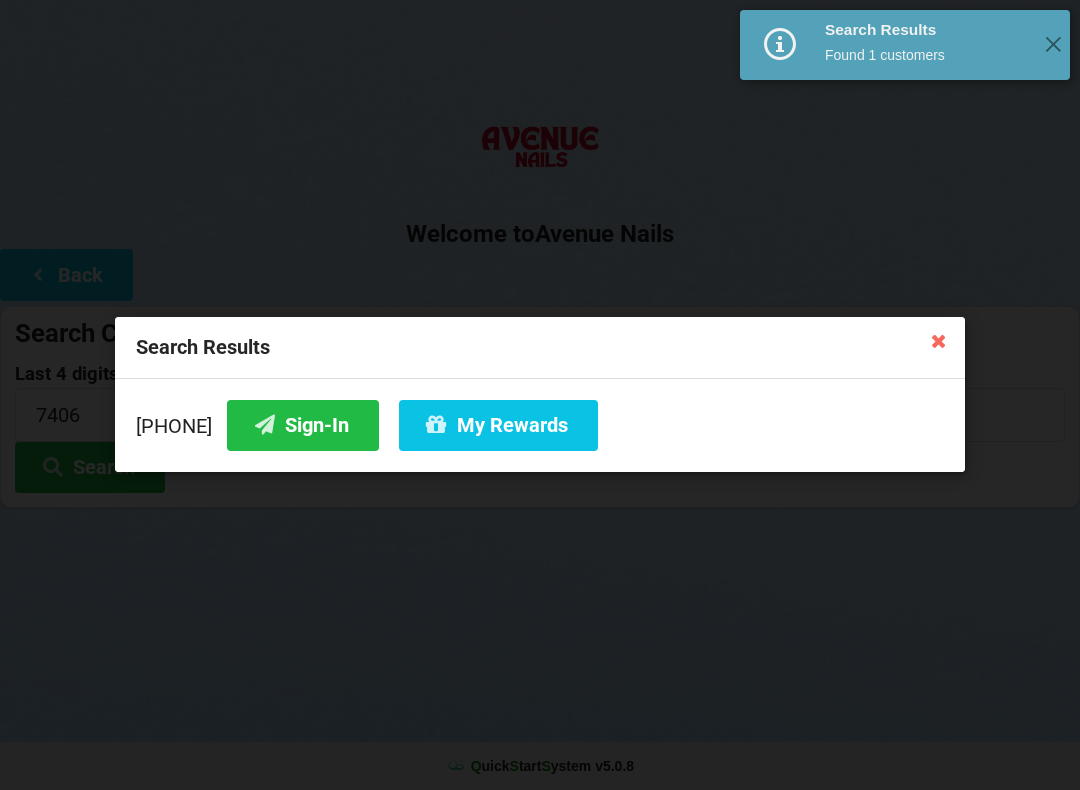 click on "Sign-In" at bounding box center [303, 425] 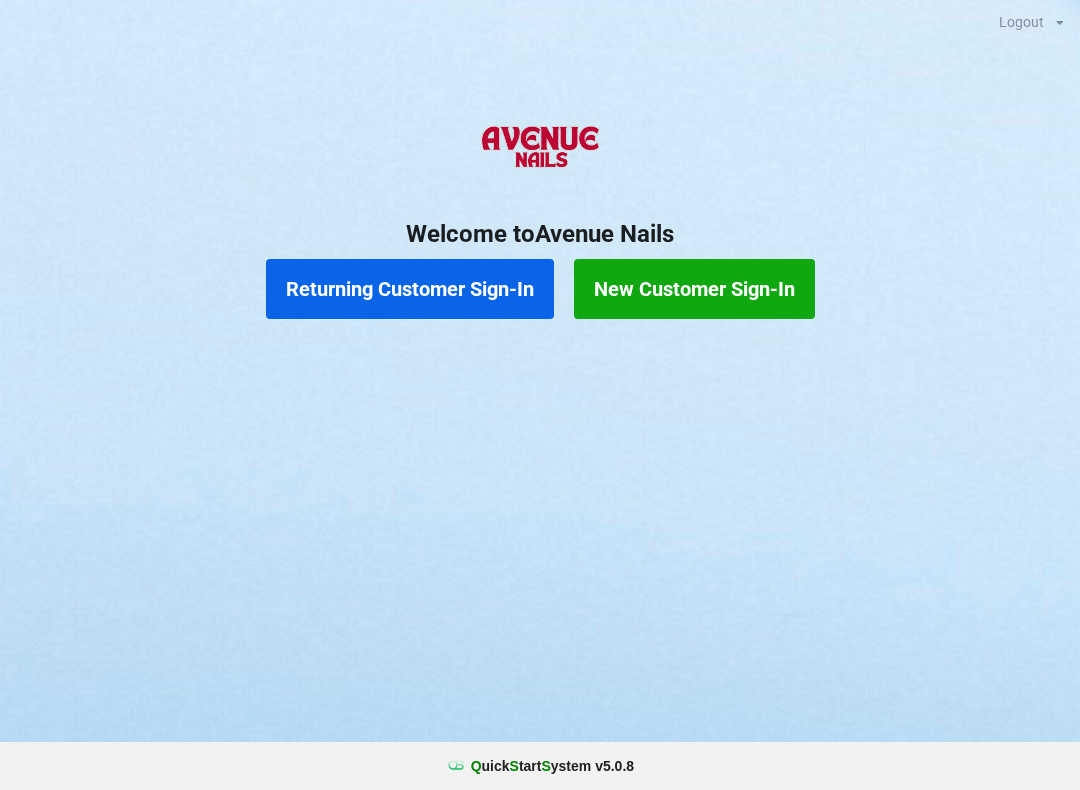 click on "Returning Customer Sign-In" at bounding box center [410, 289] 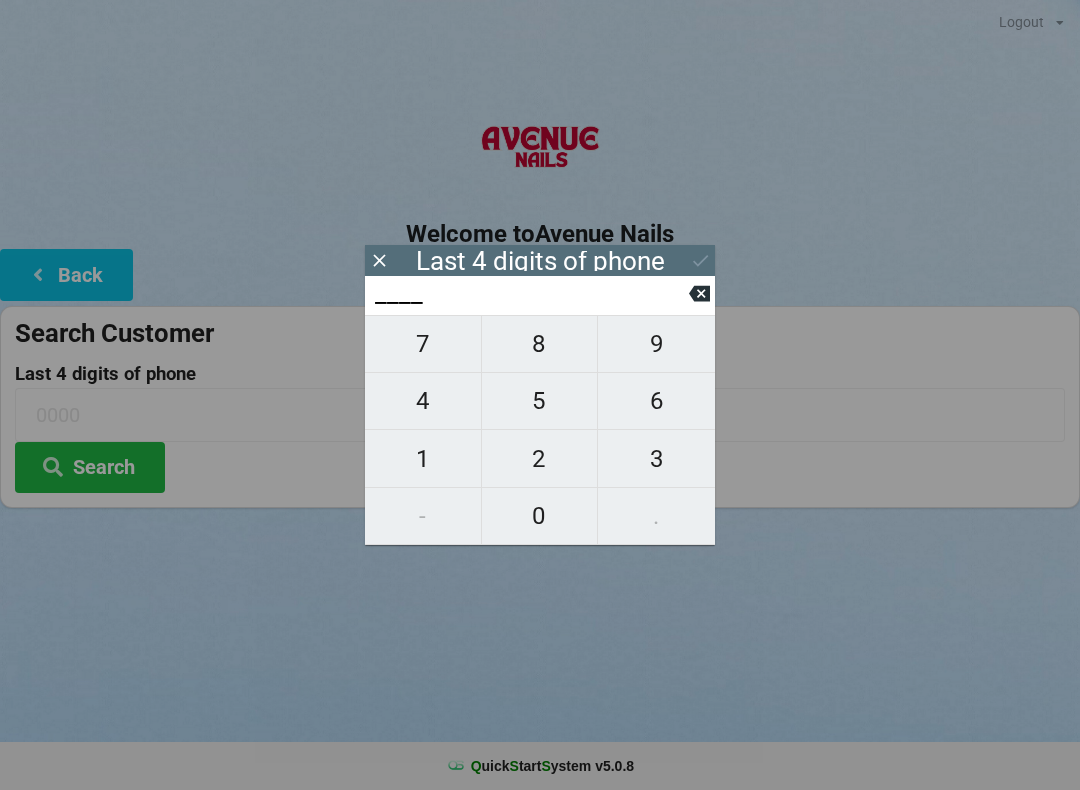 click on "5" at bounding box center (540, 401) 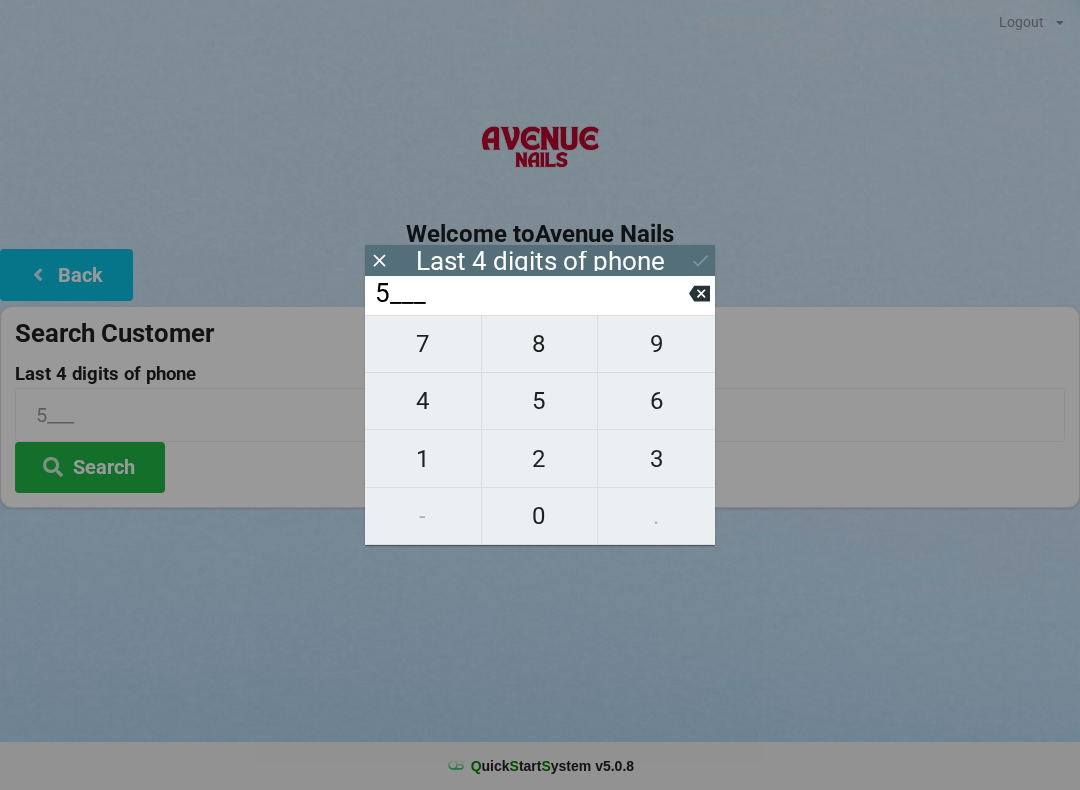 click on "9" at bounding box center (656, 344) 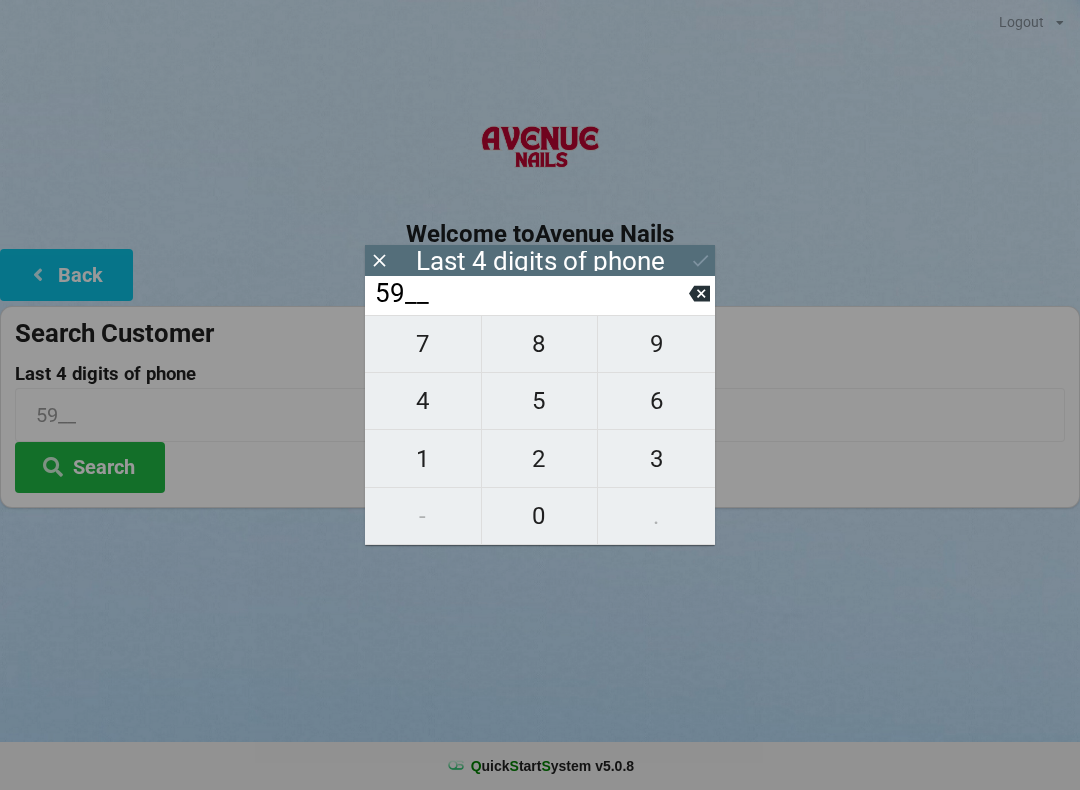 click on "5" at bounding box center [540, 401] 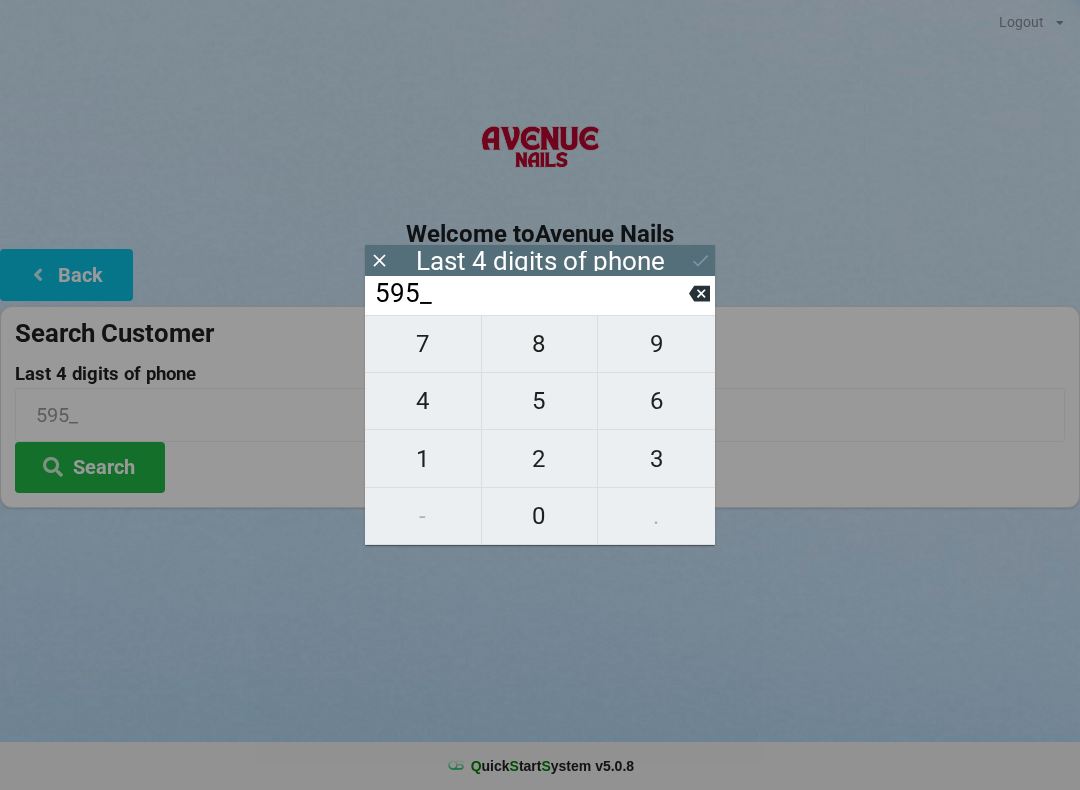 click on "8" at bounding box center (540, 344) 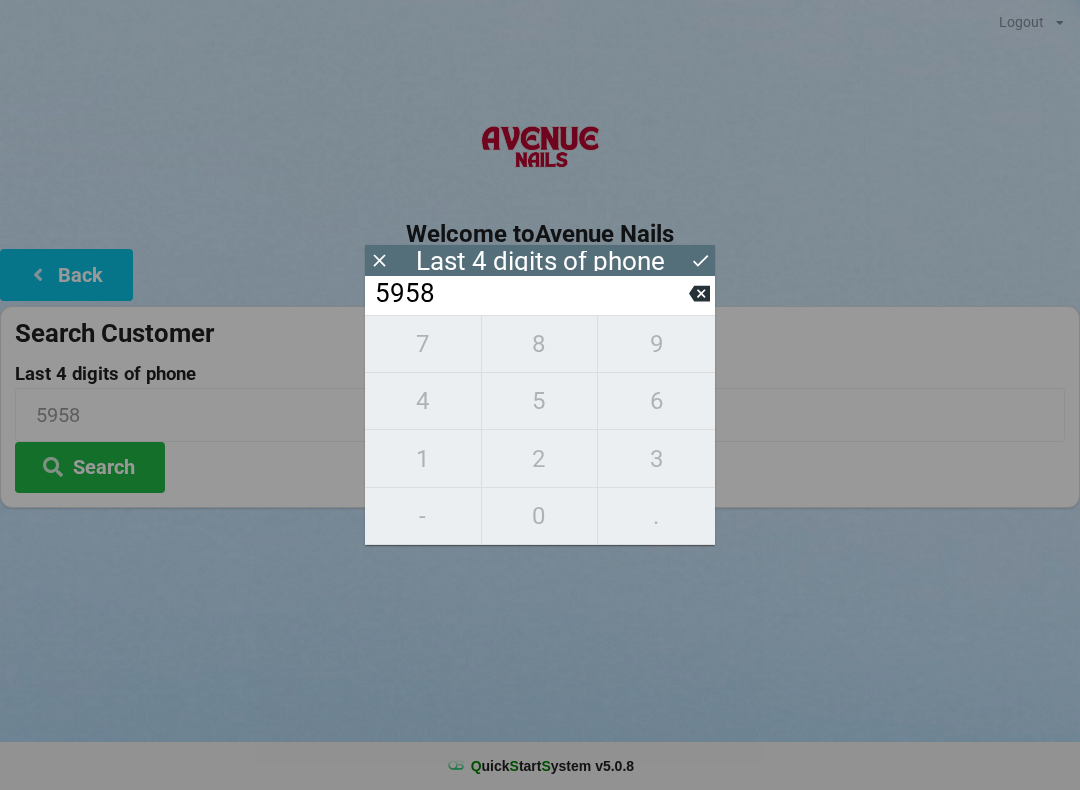 click 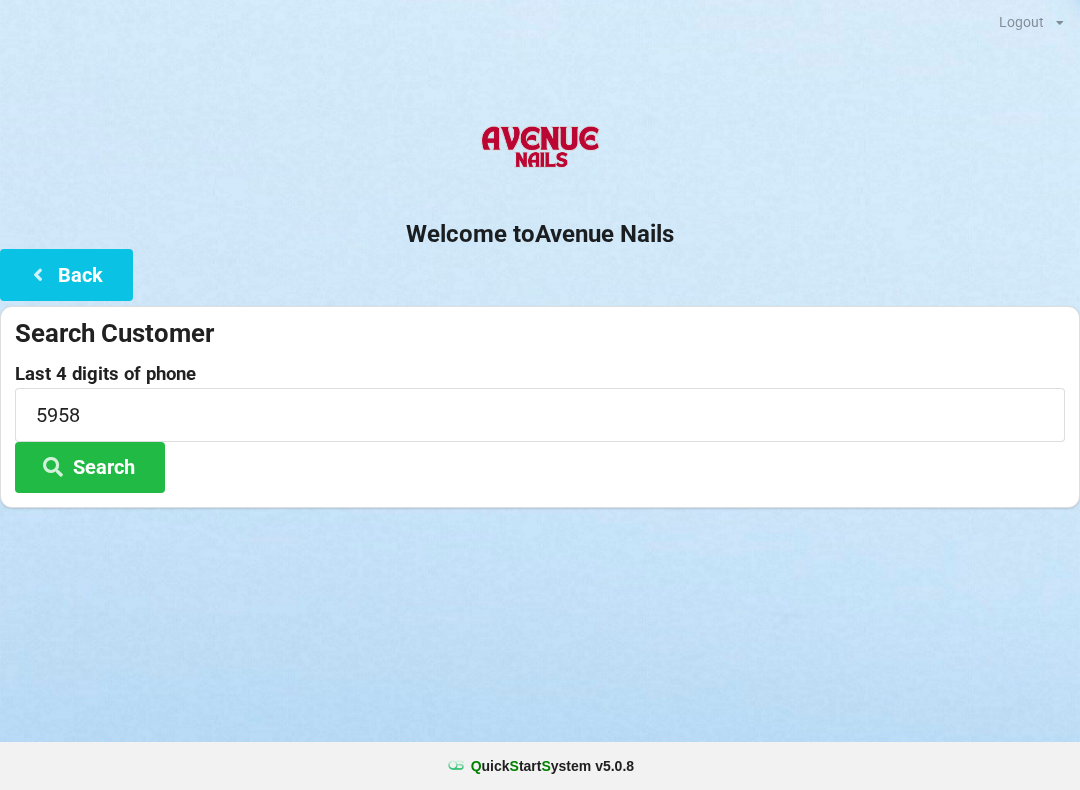 click on "Search" at bounding box center [90, 467] 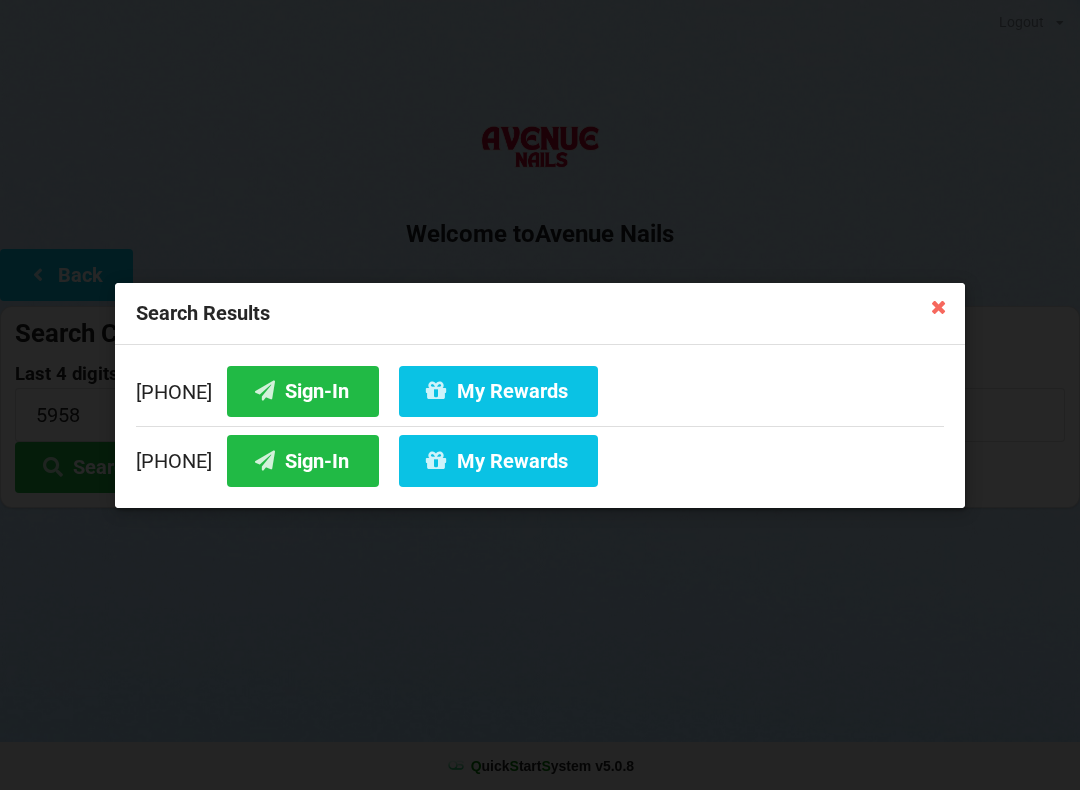 click on "Sign-In" at bounding box center (303, 390) 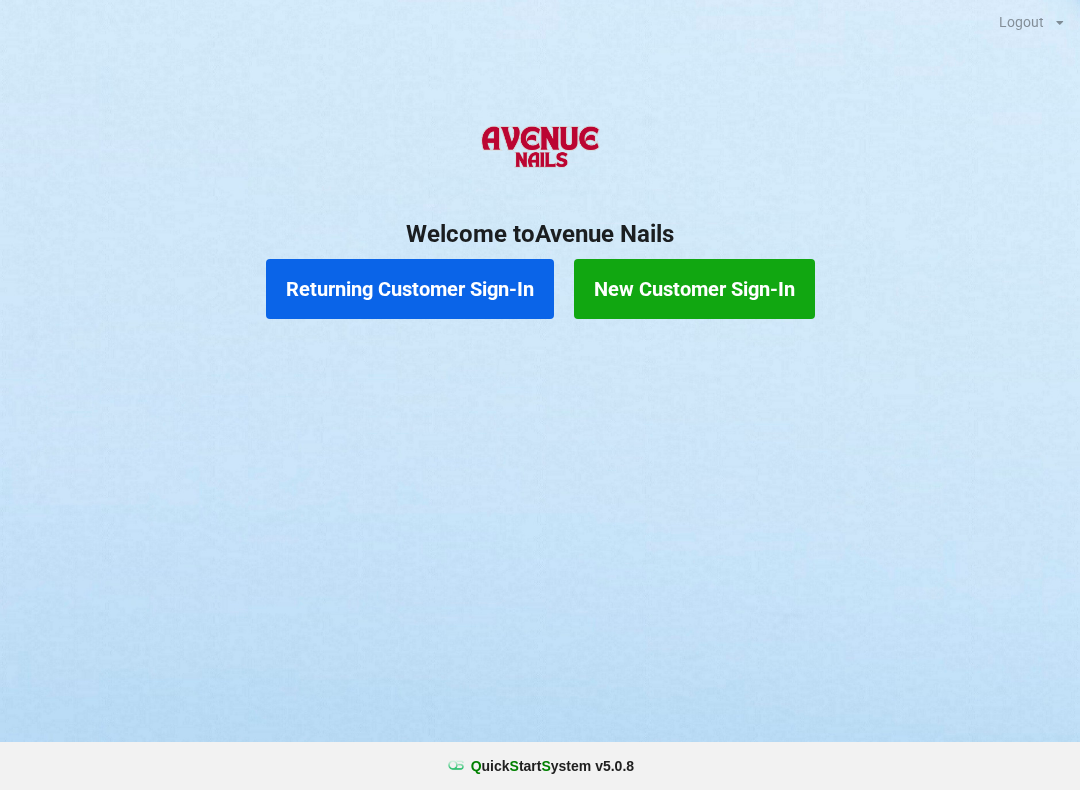 click on "Returning Customer Sign-In" at bounding box center [410, 289] 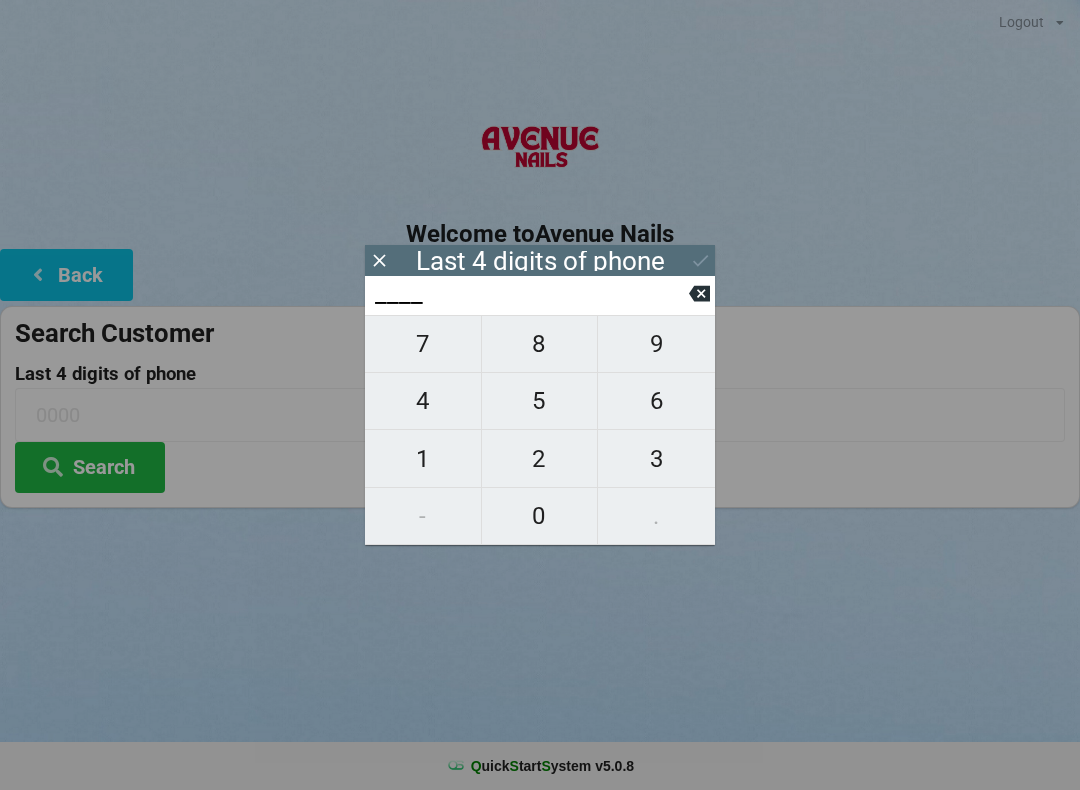 click on "3" at bounding box center (656, 459) 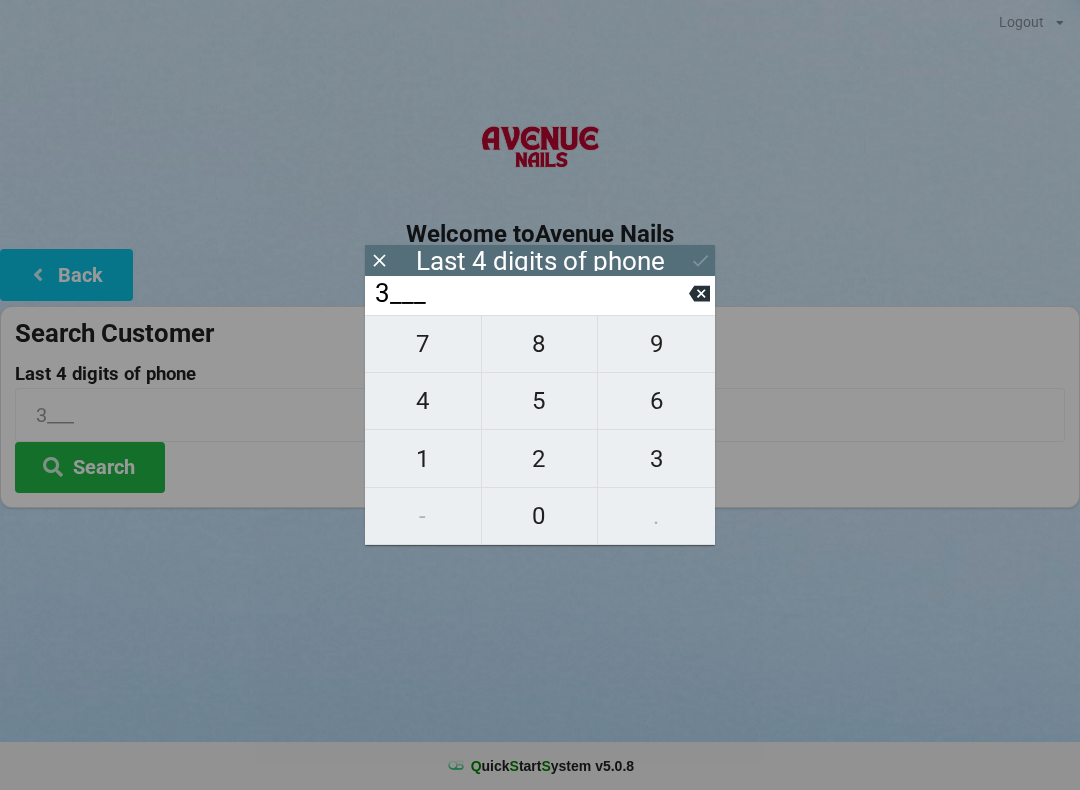 type on "3___" 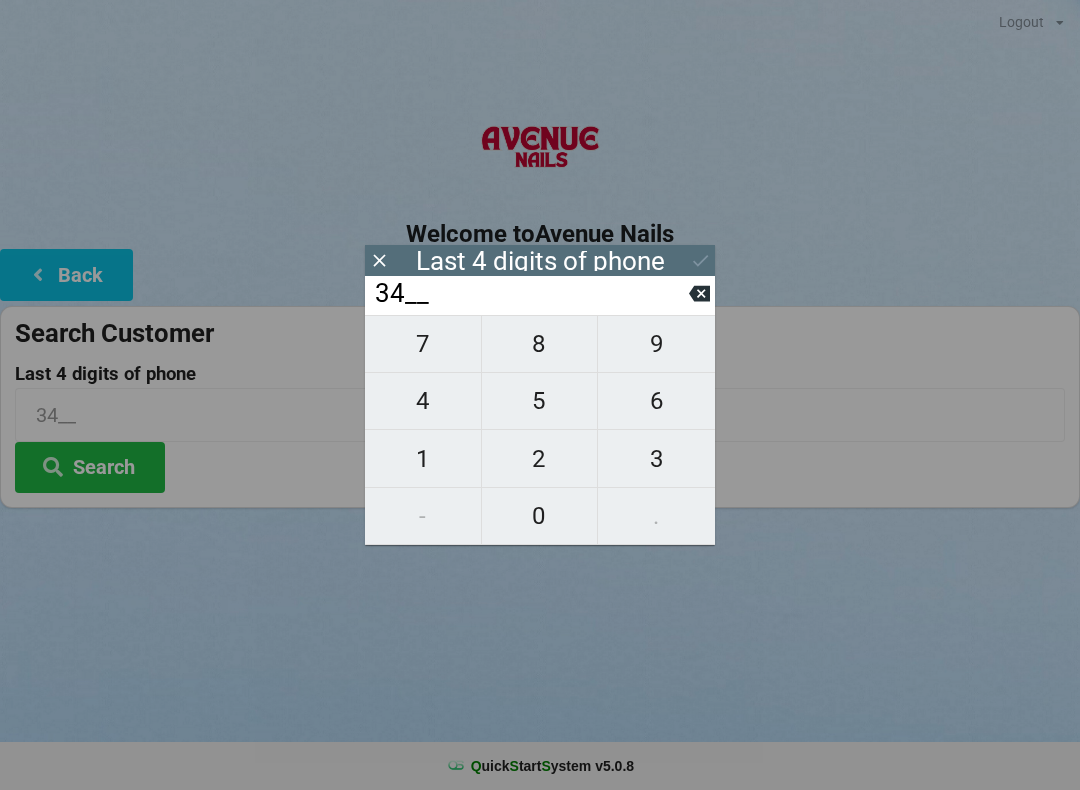 click on "8" at bounding box center (540, 344) 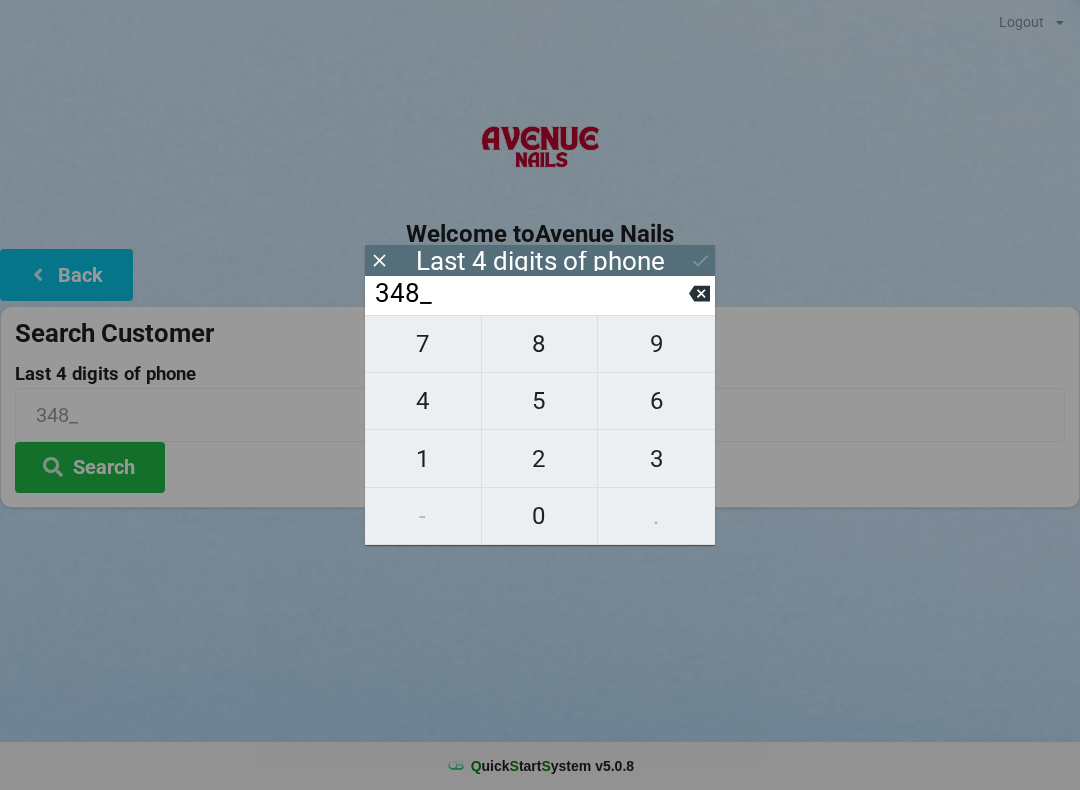 click on "8" at bounding box center (540, 344) 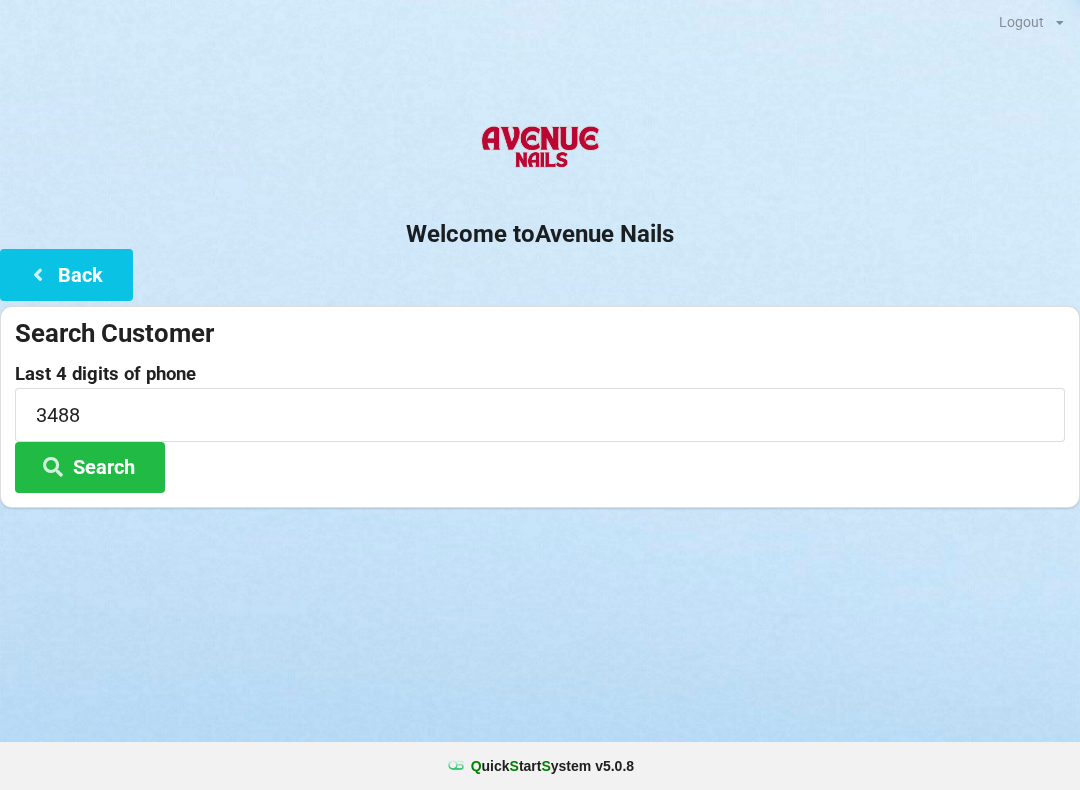 click on "Search" at bounding box center (90, 467) 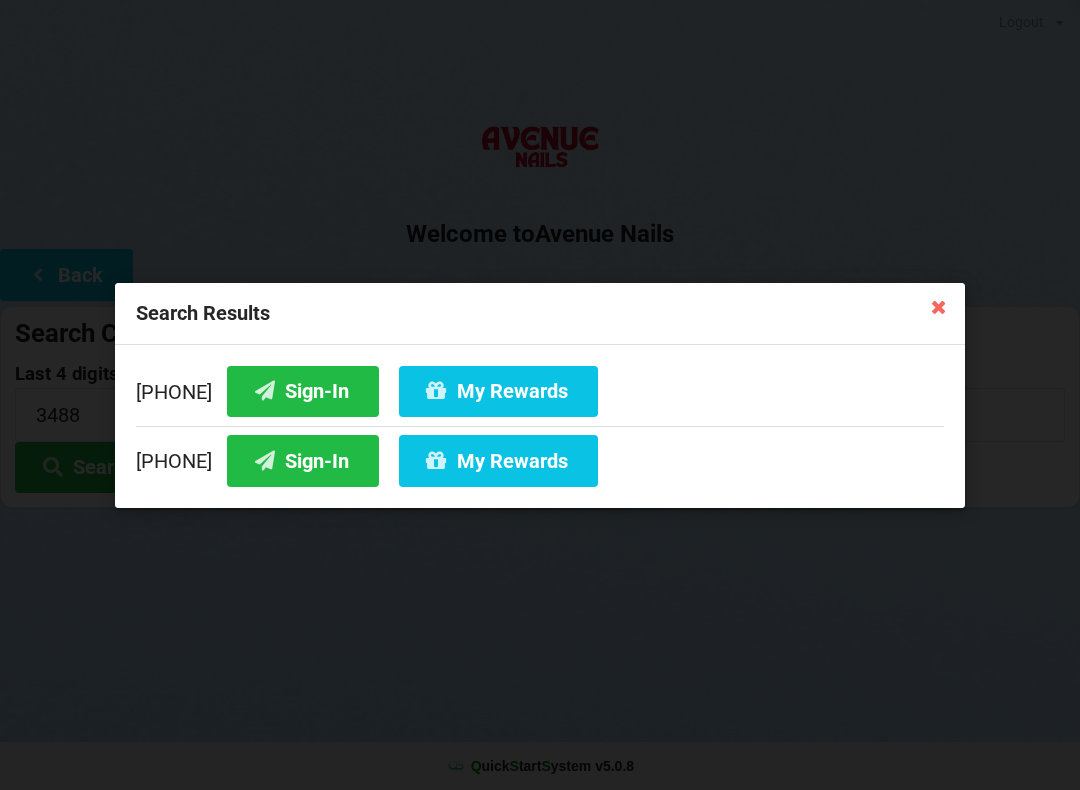 click on "Sign-In" at bounding box center (303, 390) 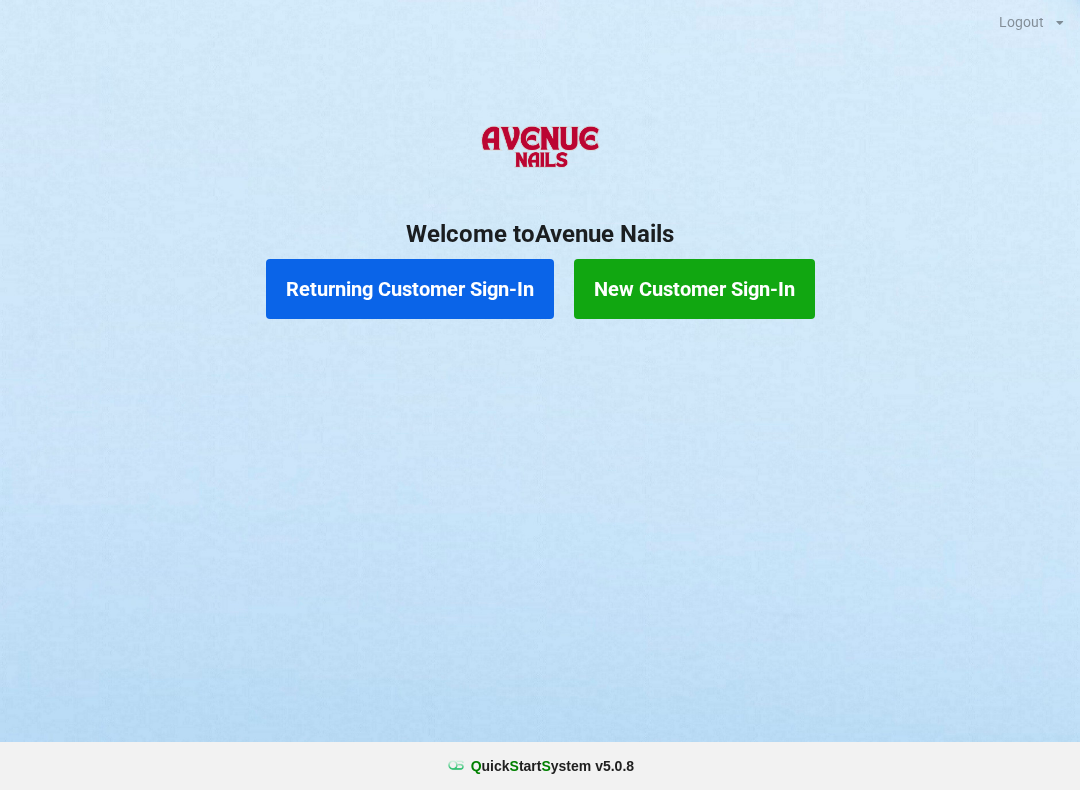 click on "New Customer Sign-In" at bounding box center (694, 289) 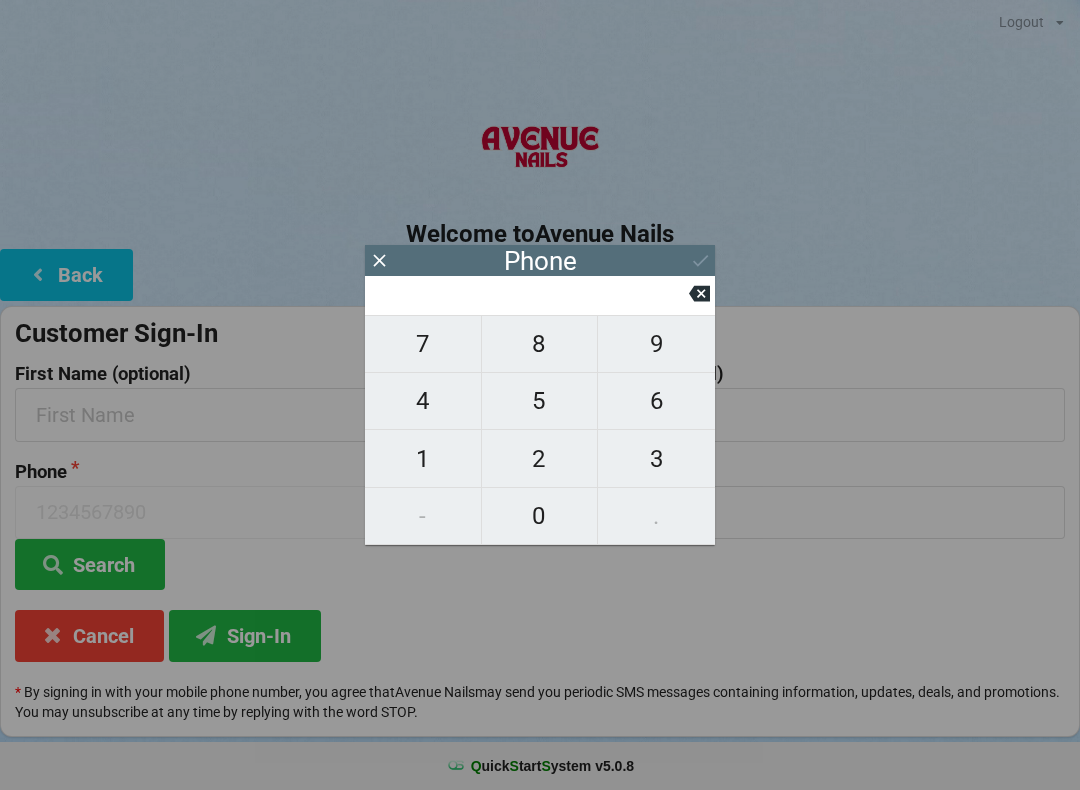 click on "4" at bounding box center [423, 401] 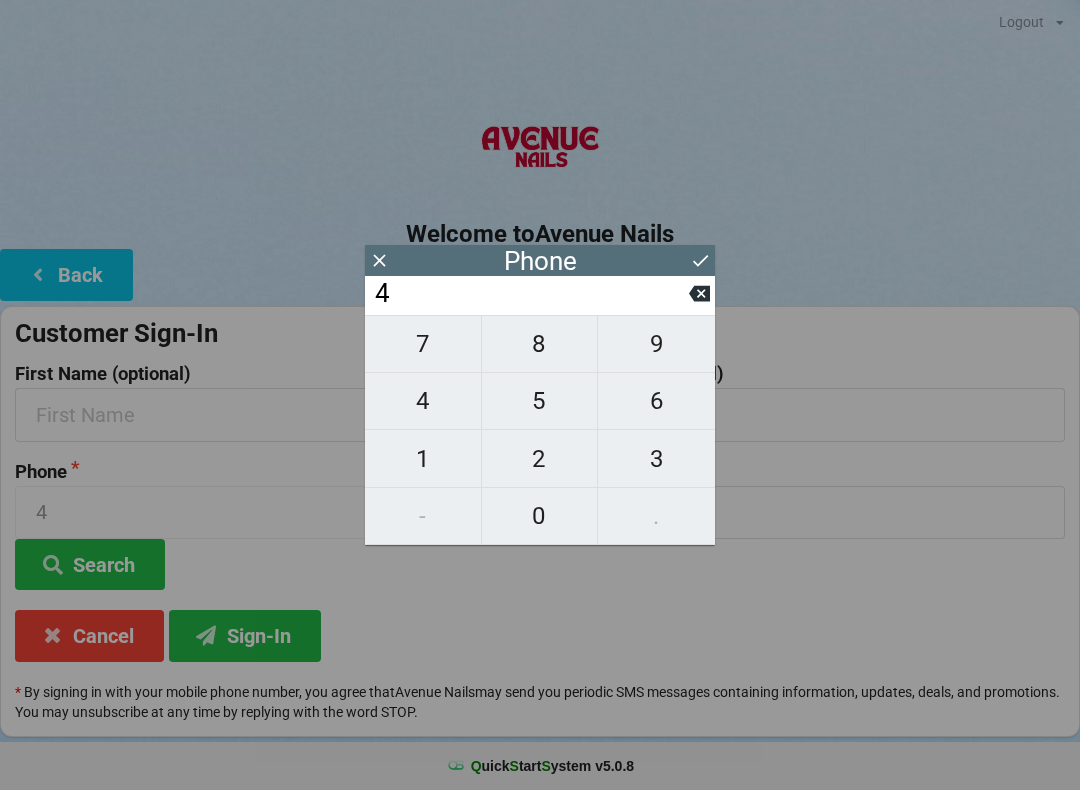 click on "0" at bounding box center [540, 516] 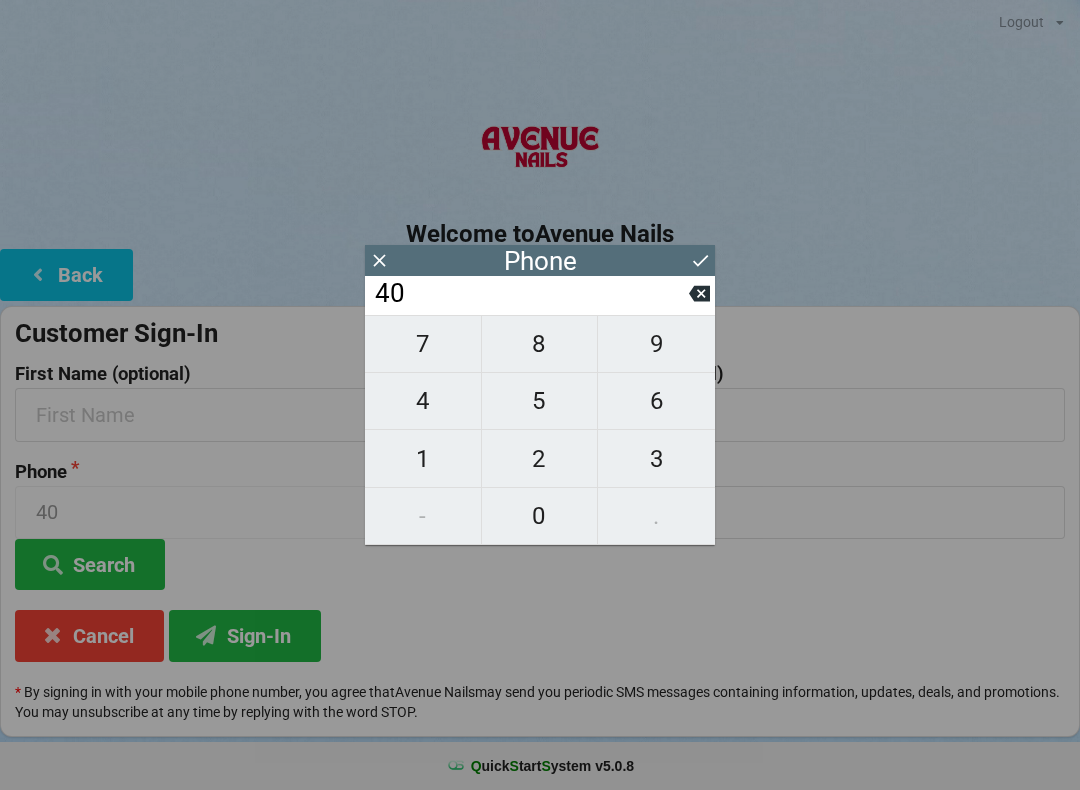 click on "7" at bounding box center (423, 344) 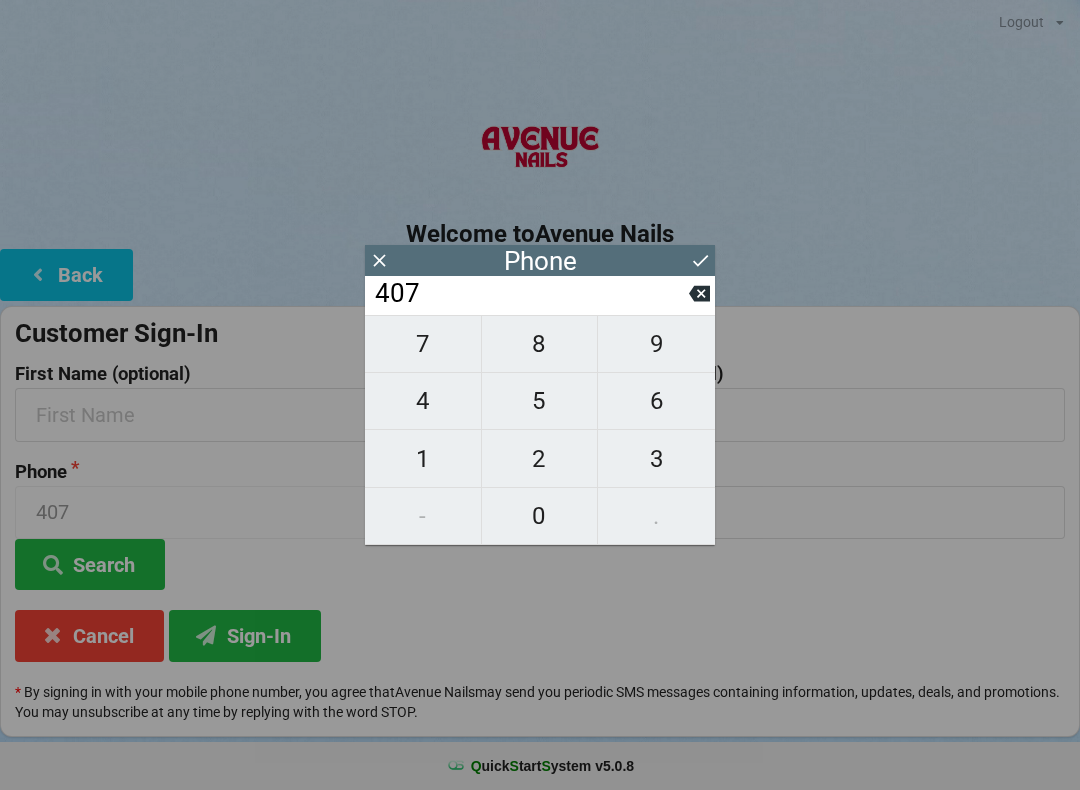 click on "9" at bounding box center [656, 344] 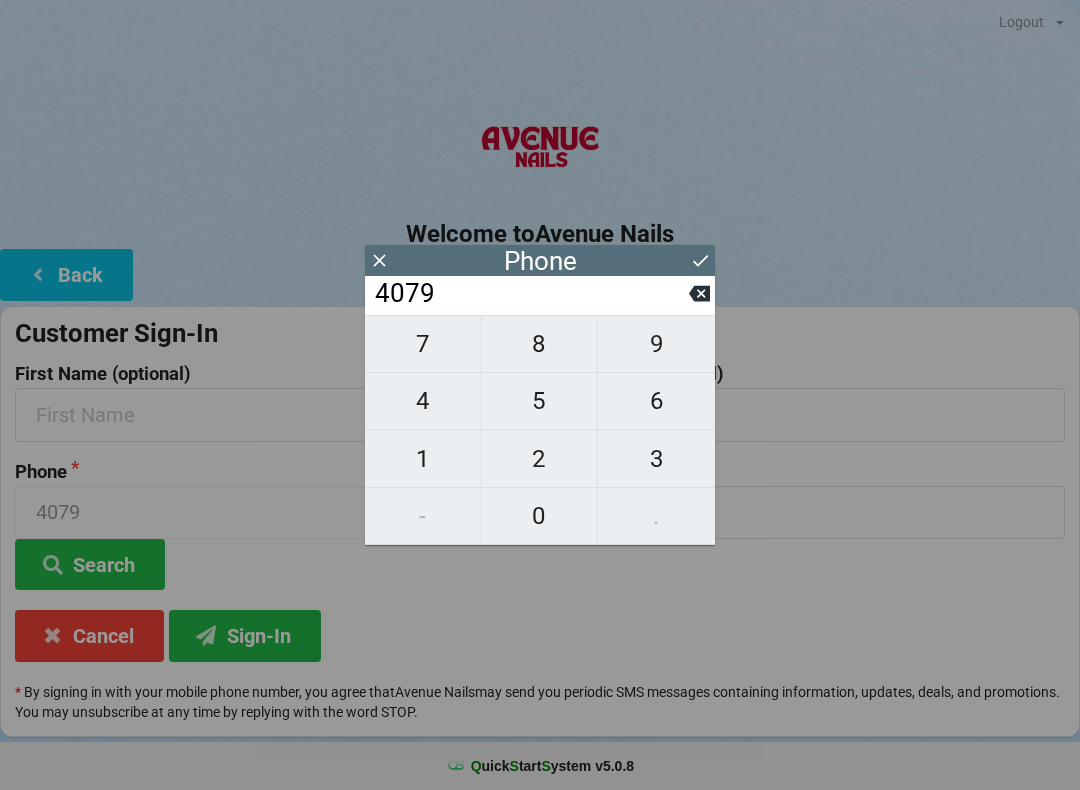click on "7" at bounding box center (423, 344) 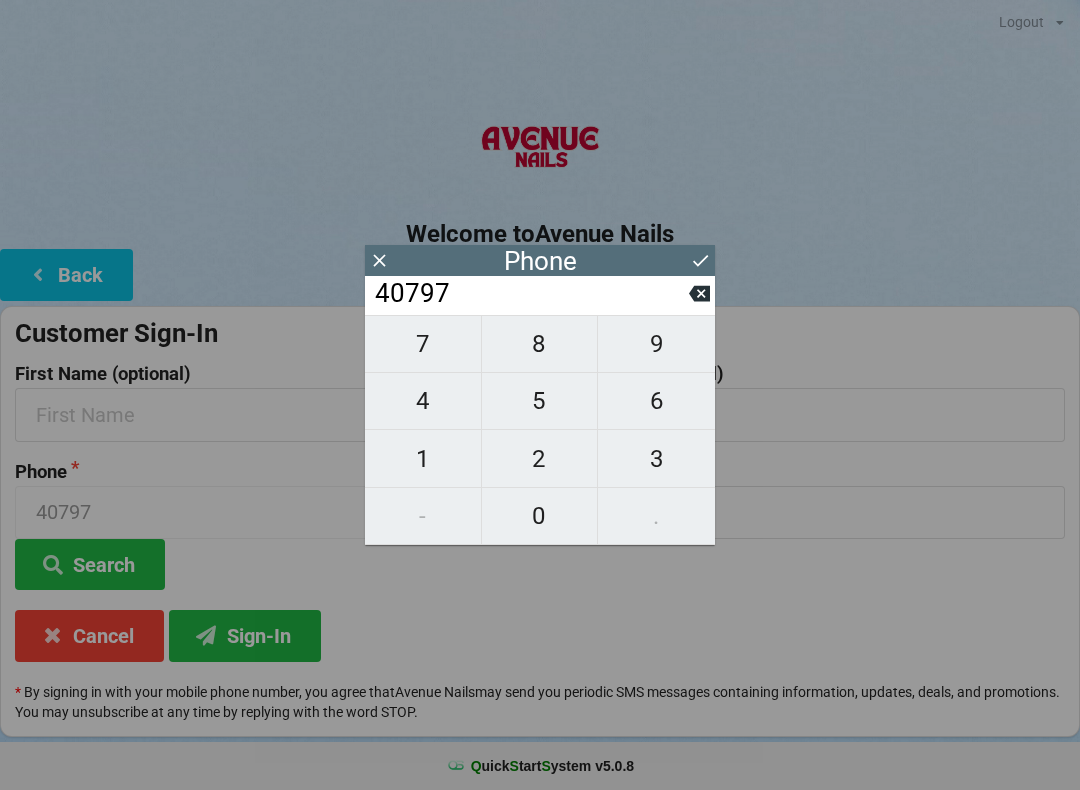 click on "0" at bounding box center (540, 516) 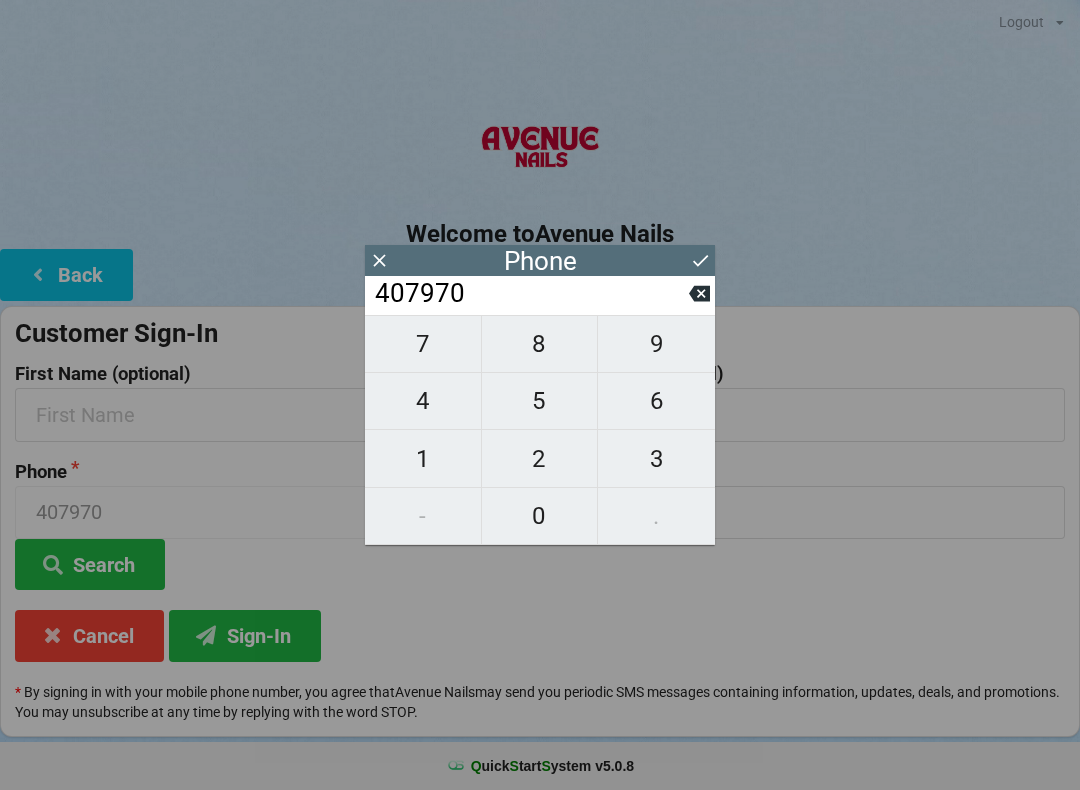 click on "2" at bounding box center (540, 459) 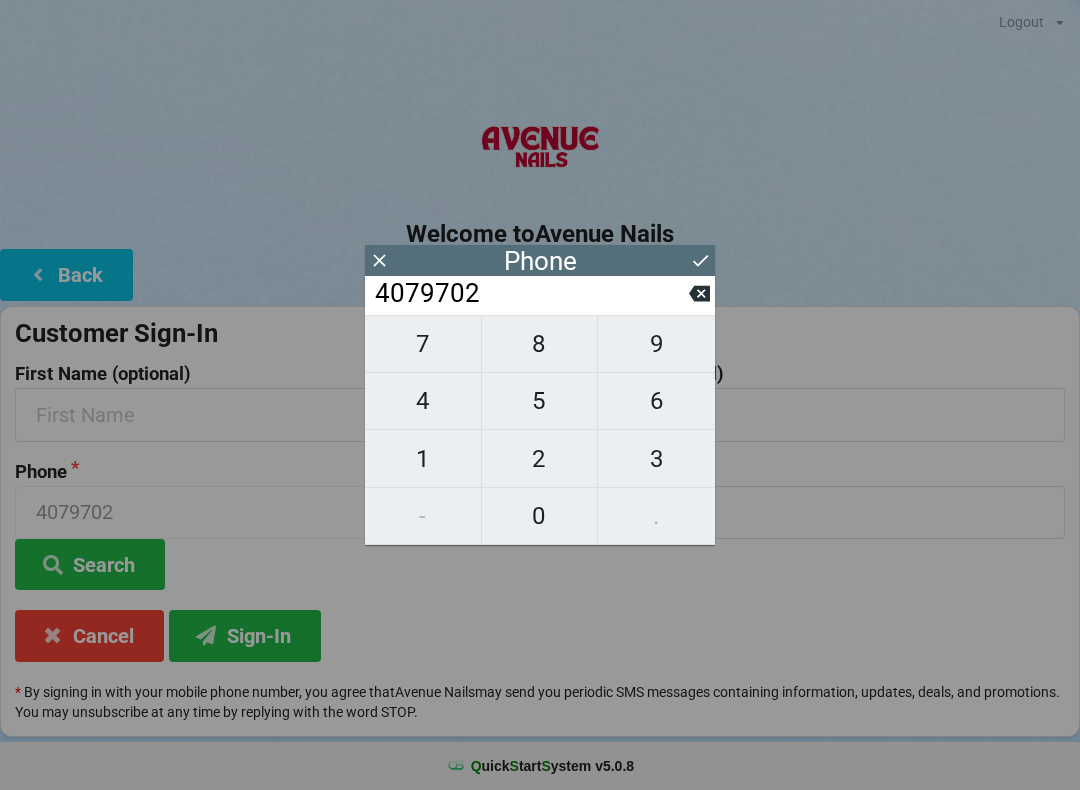 click on "7" at bounding box center [423, 344] 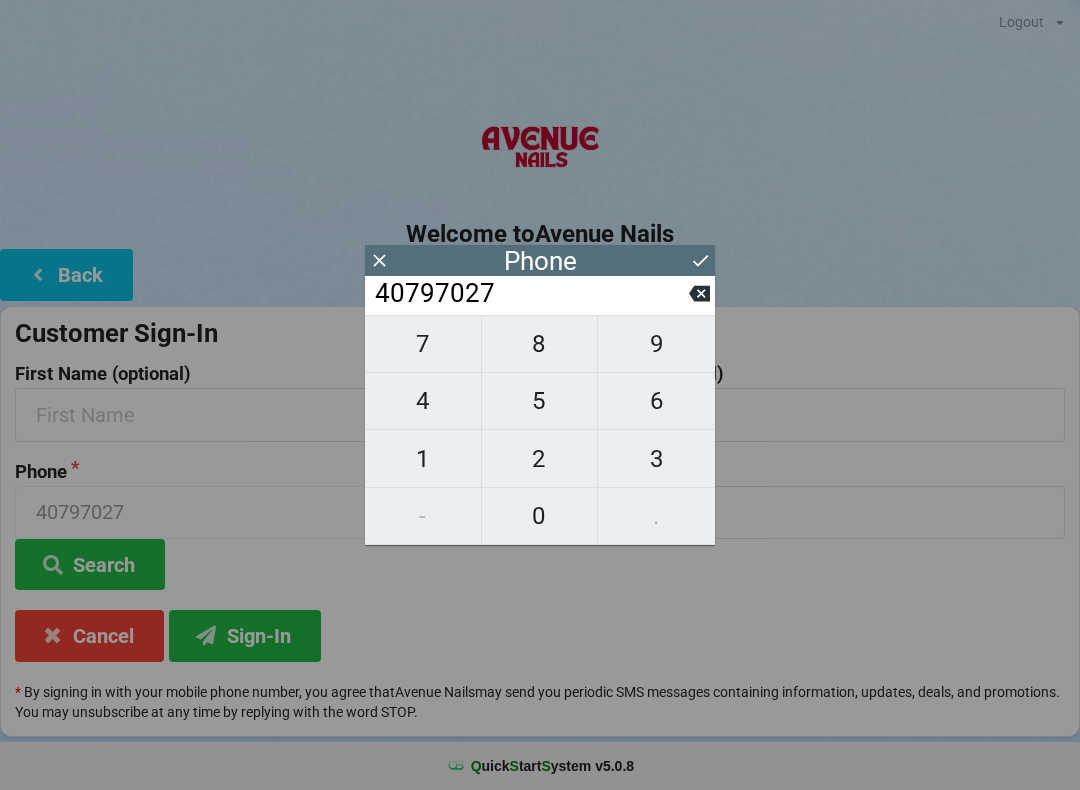 click on "7" at bounding box center [423, 344] 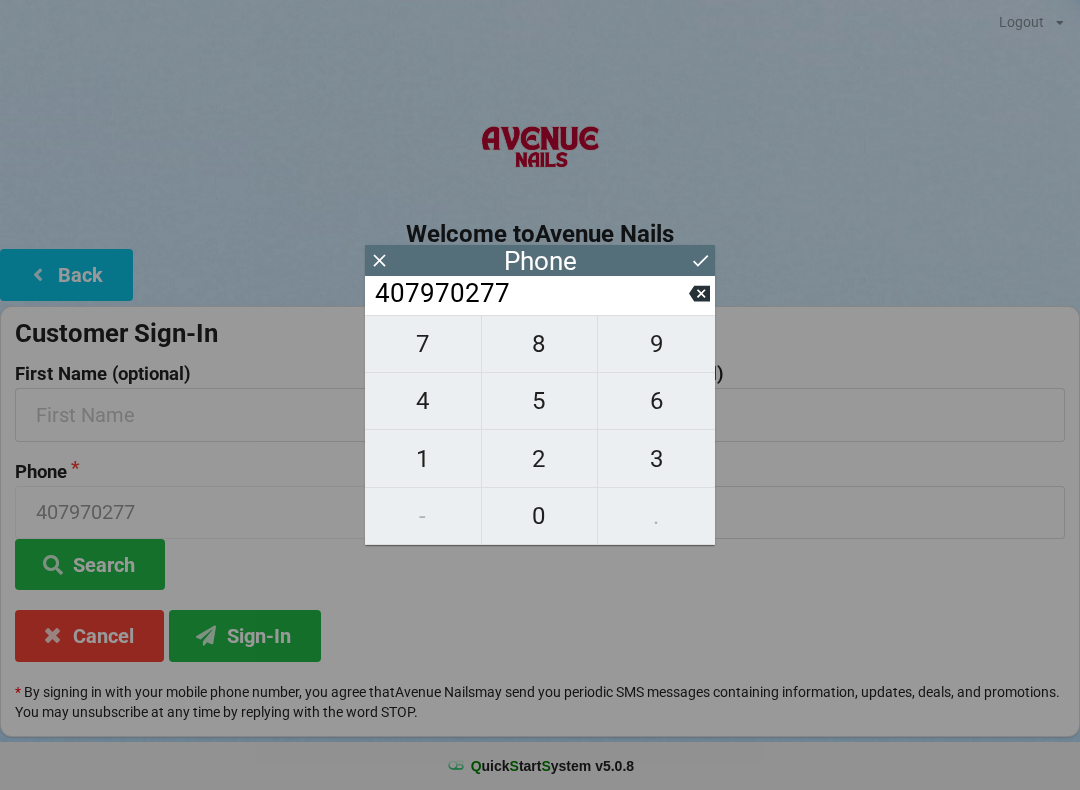 click on "4" at bounding box center [423, 401] 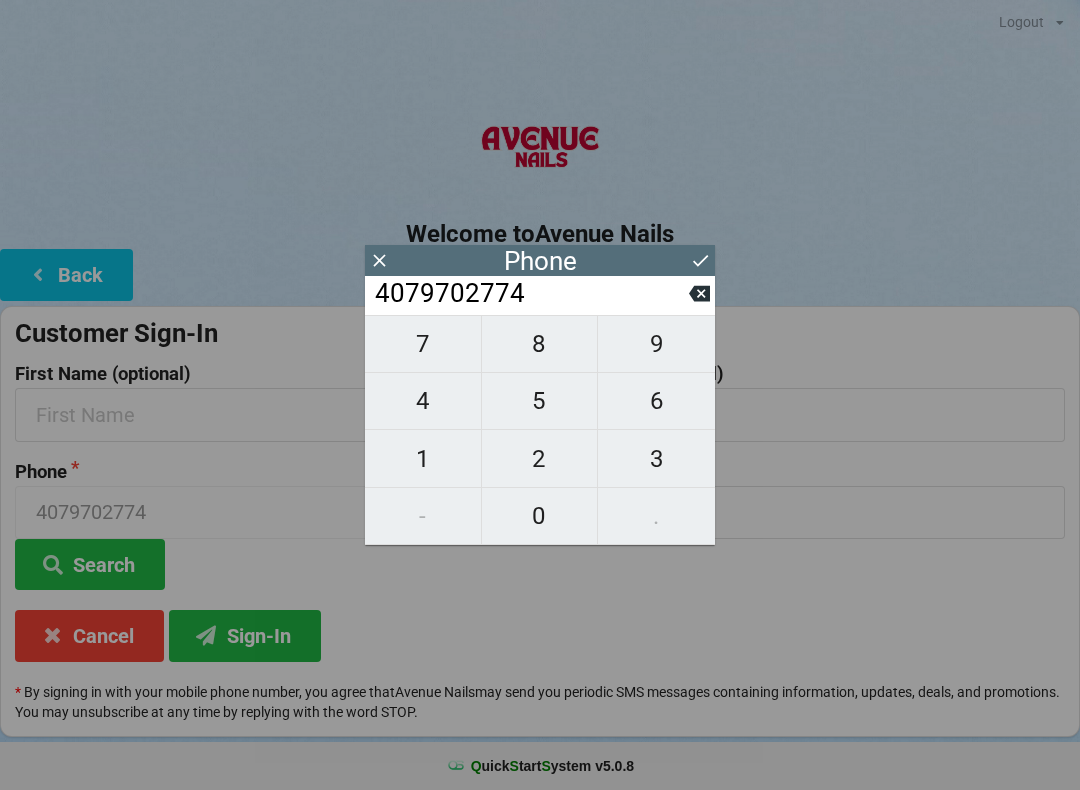 click 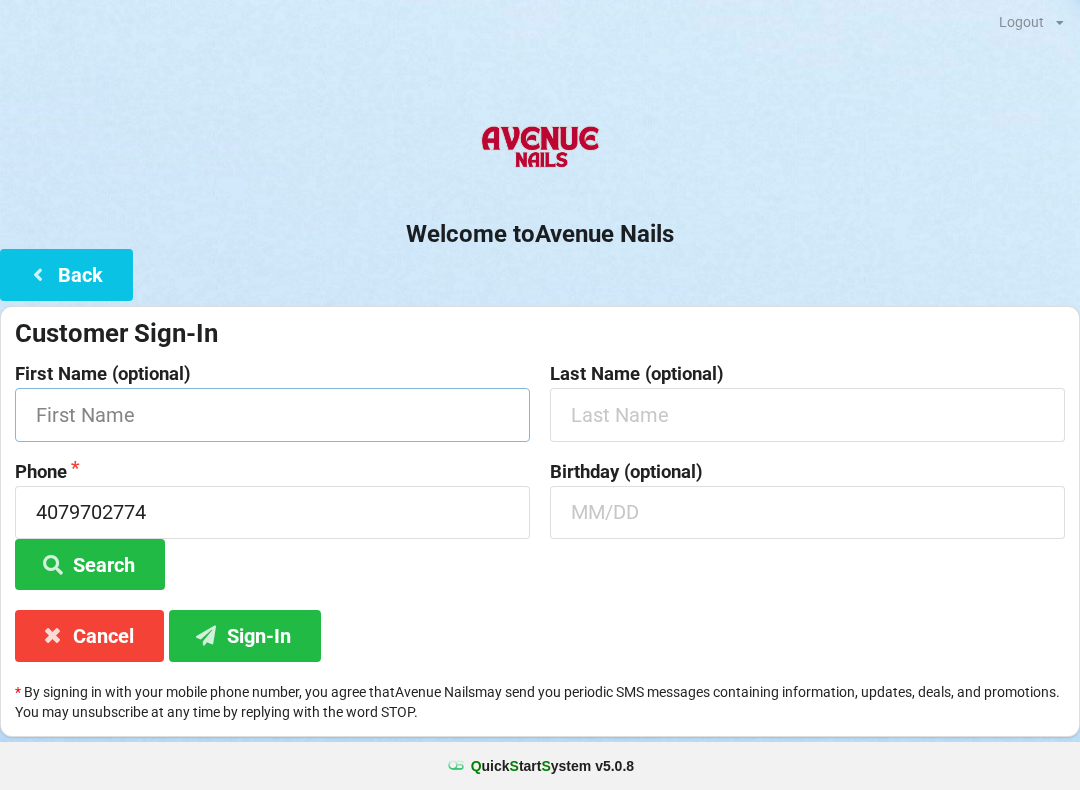 click at bounding box center [272, 414] 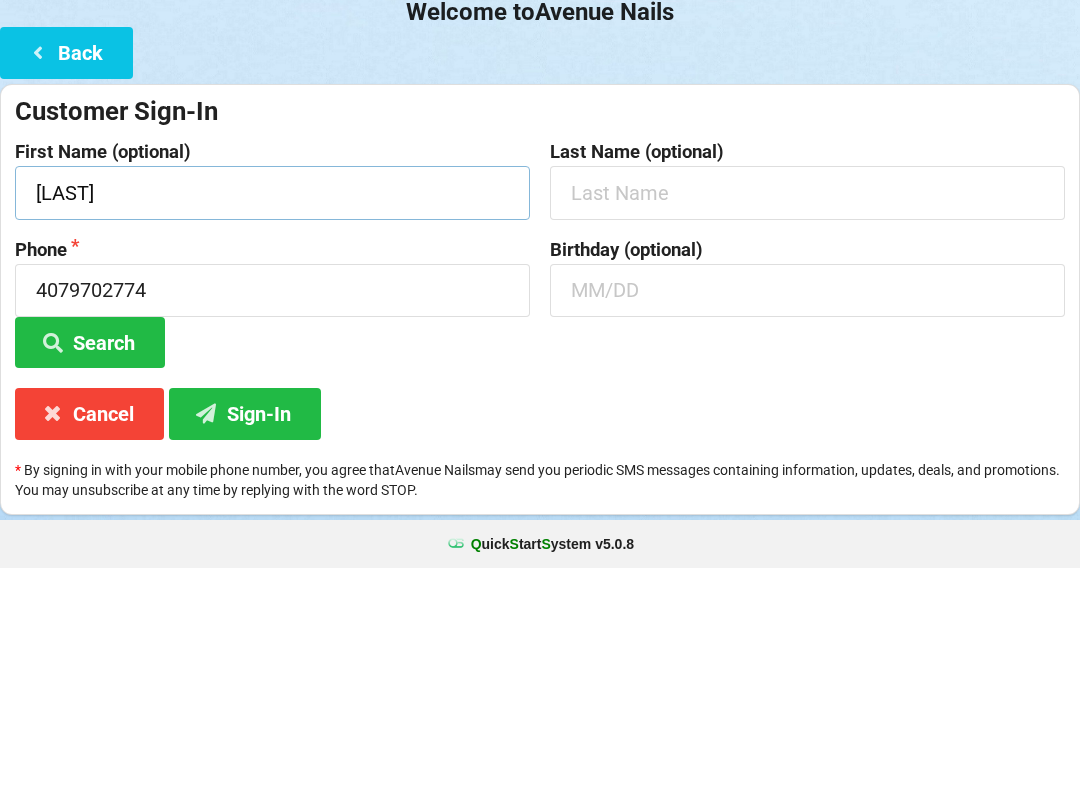 type on "[LAST]" 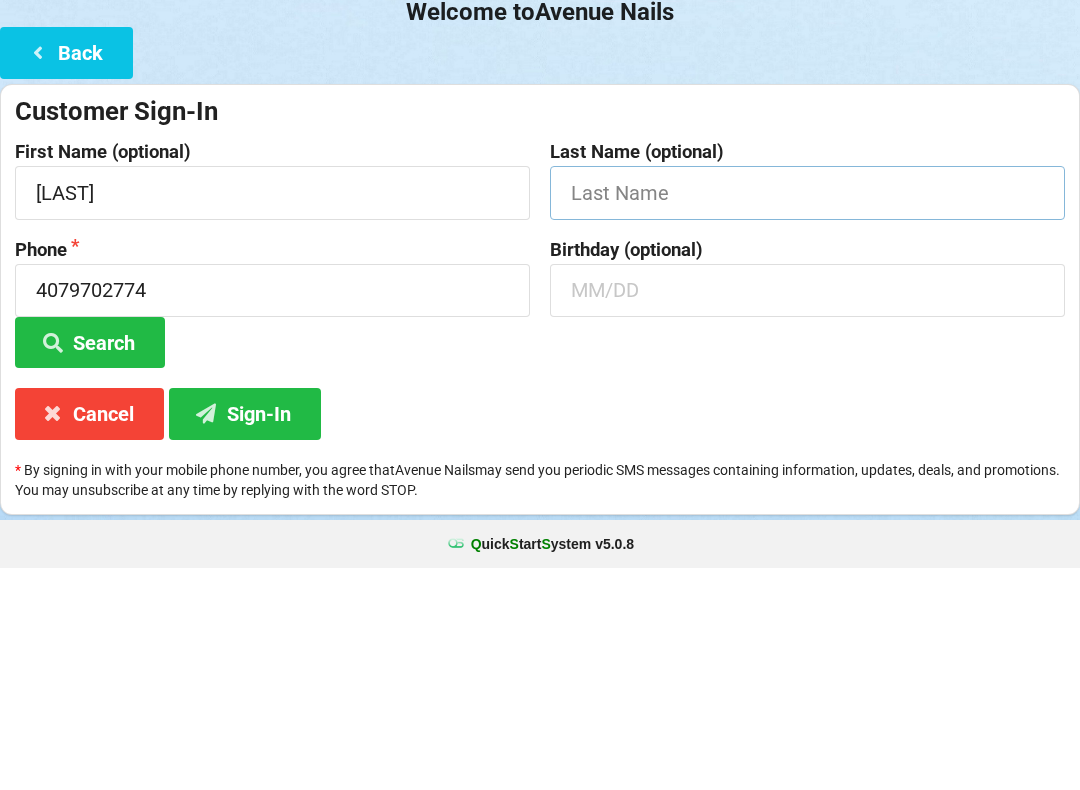click at bounding box center (807, 414) 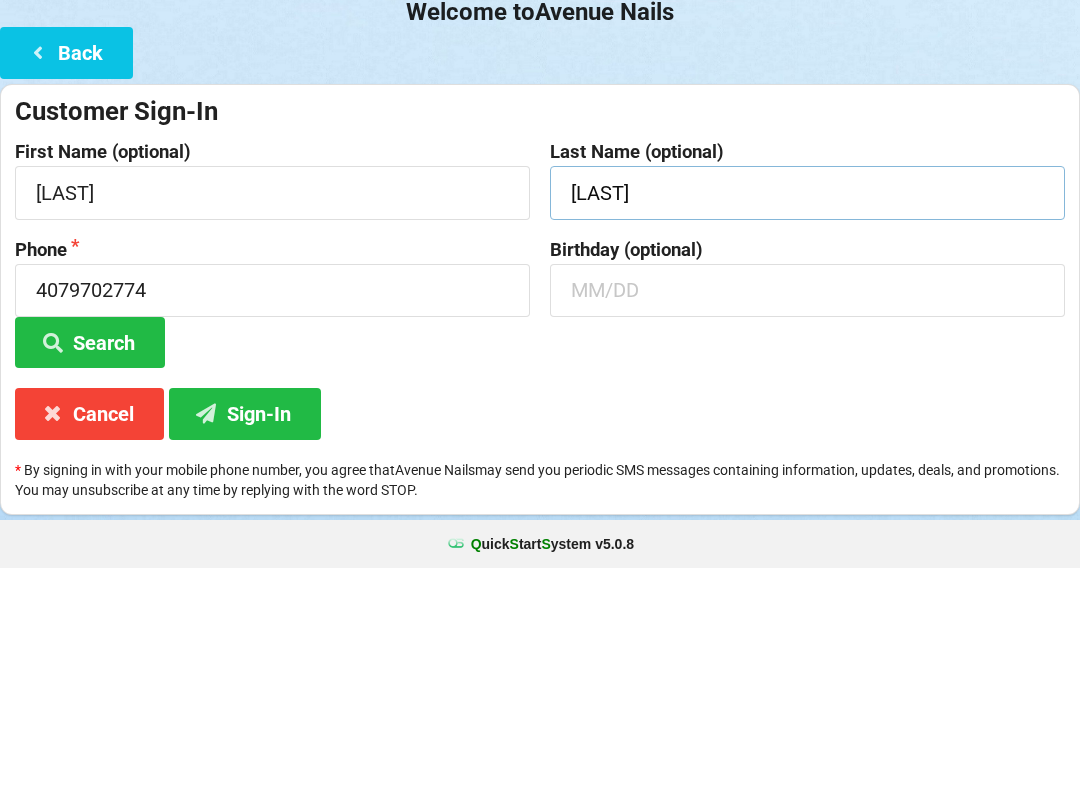 type on "[LAST]" 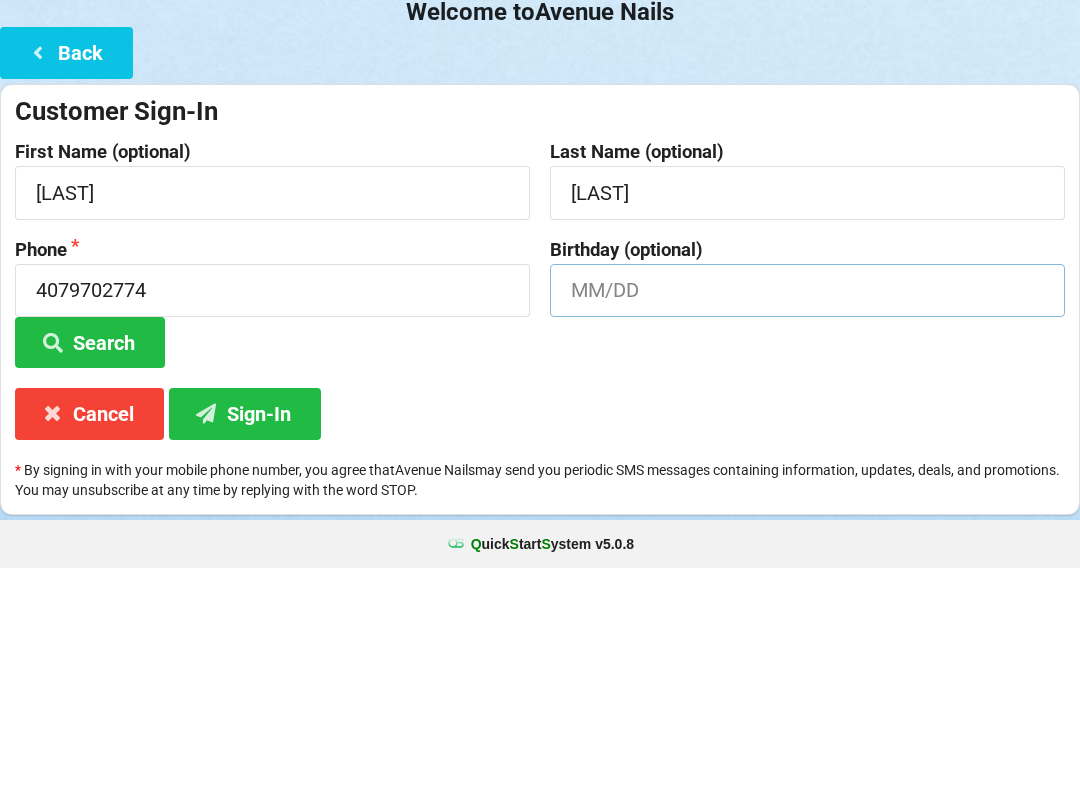 click at bounding box center (807, 512) 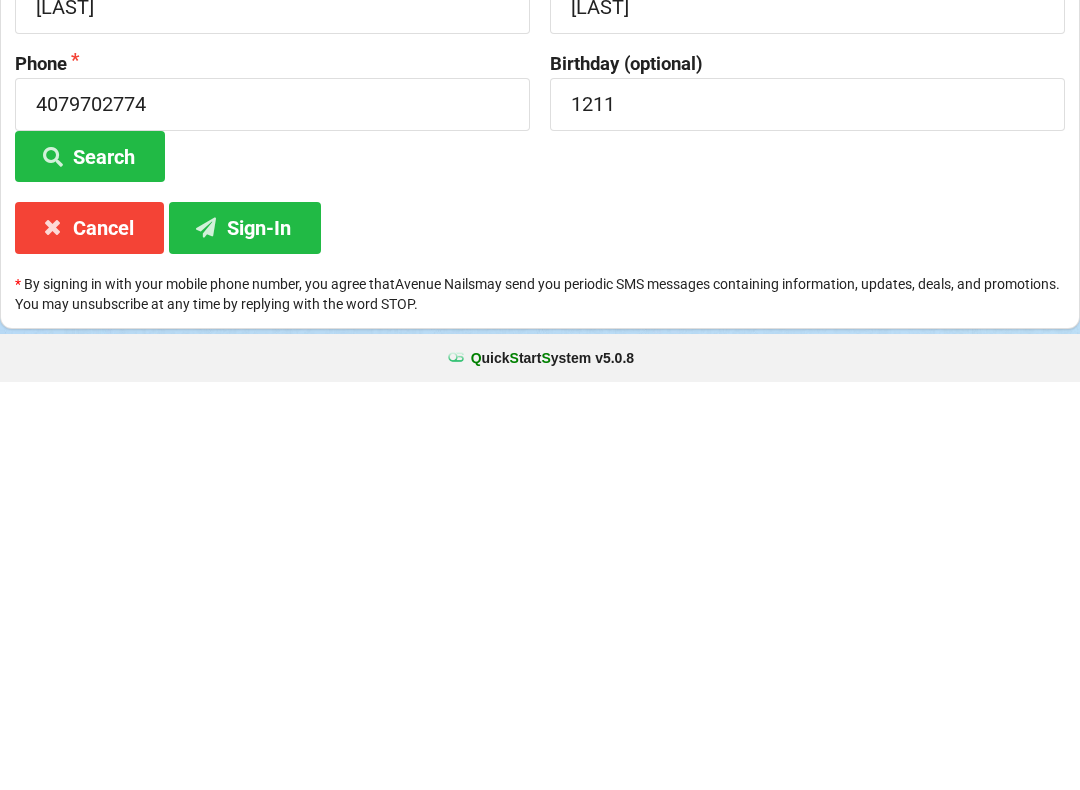 click on "Sign-In" at bounding box center (245, 635) 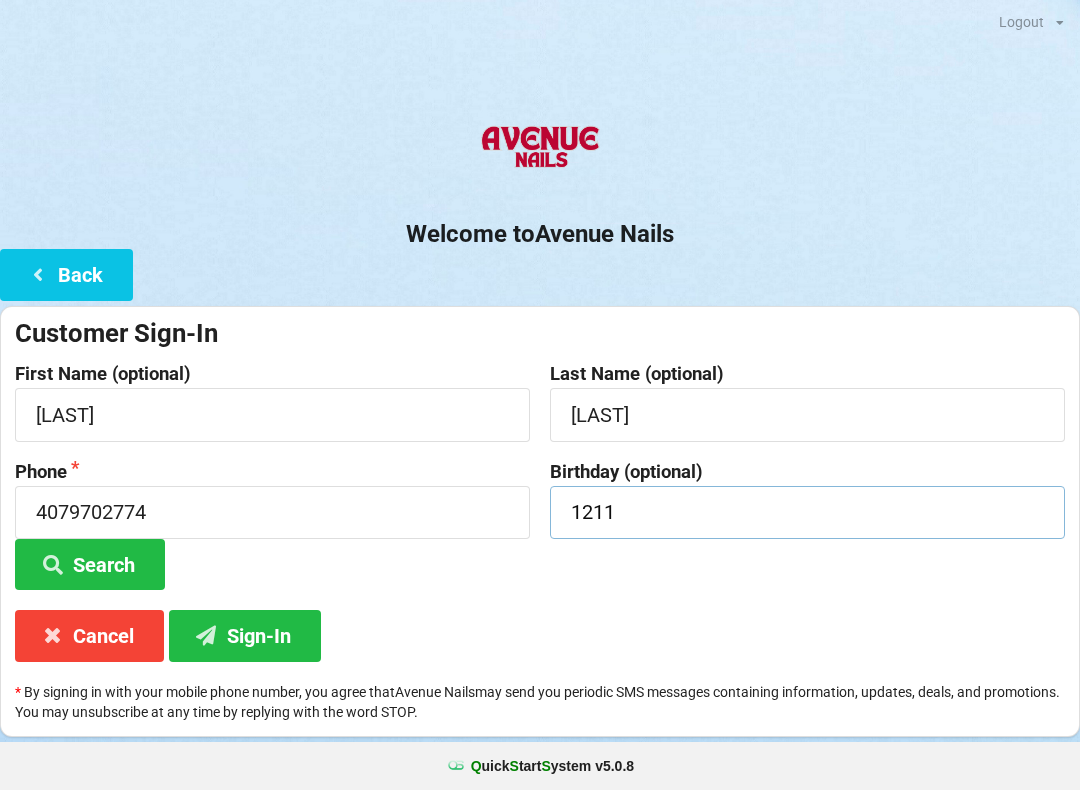click on "1211" at bounding box center [807, 512] 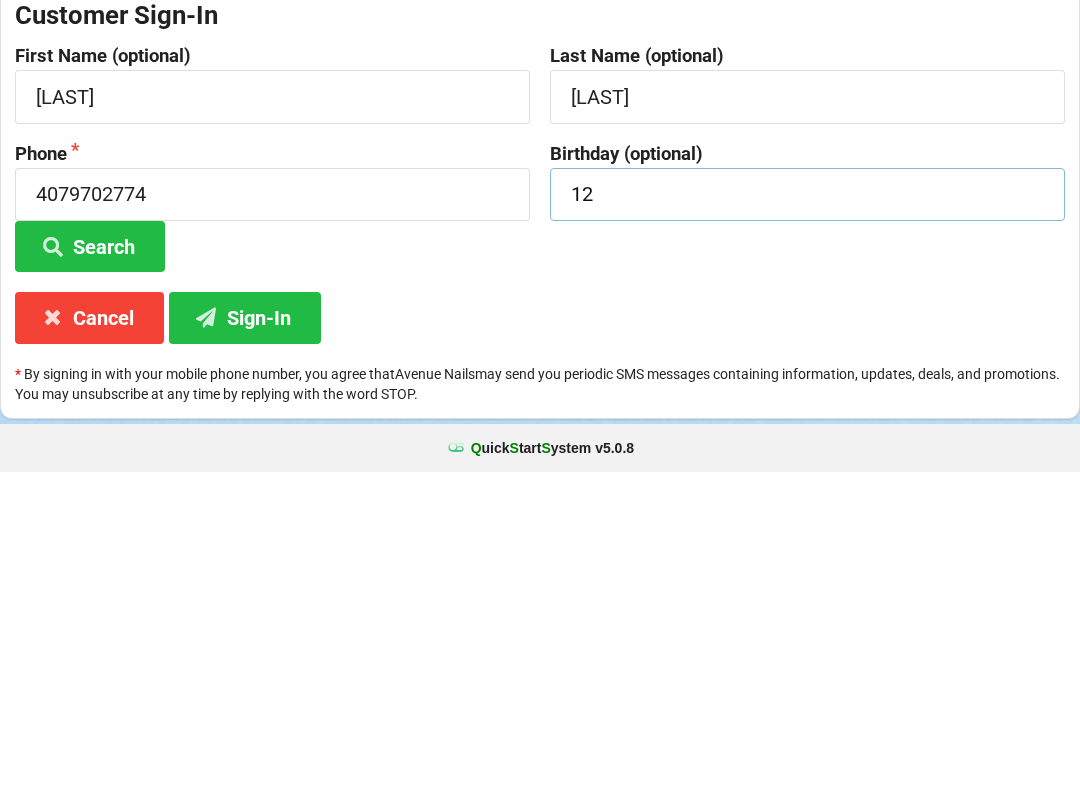 type on "1" 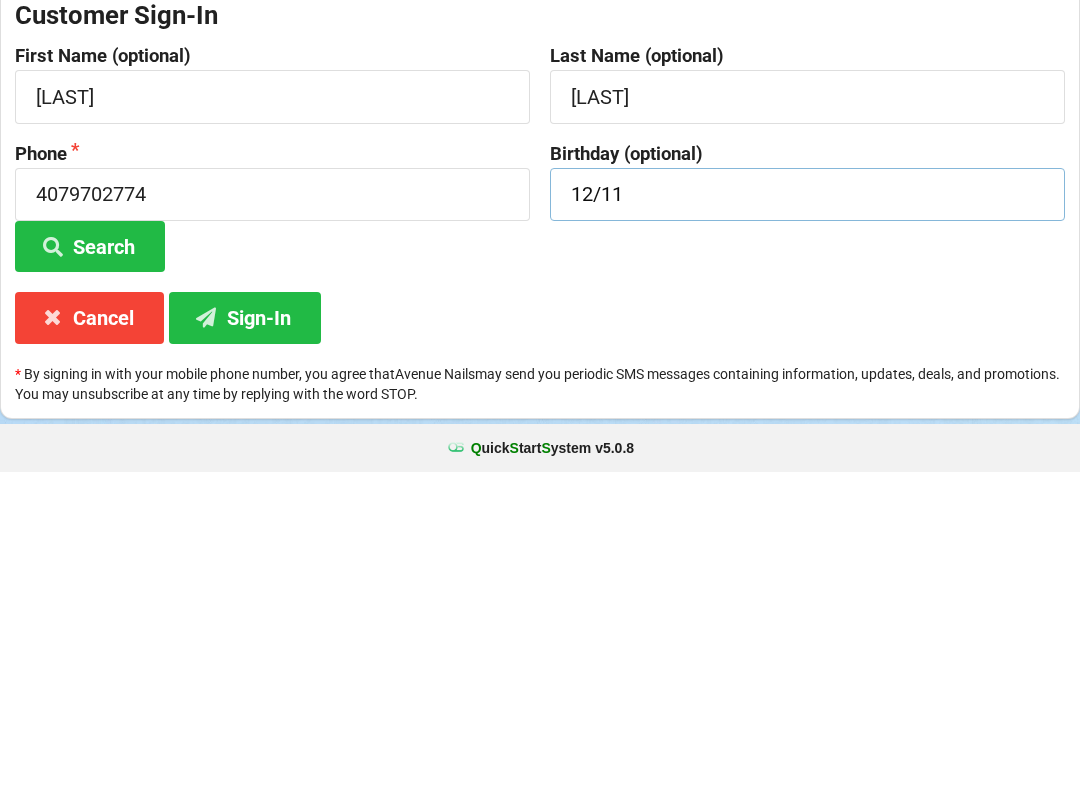 type on "12/11" 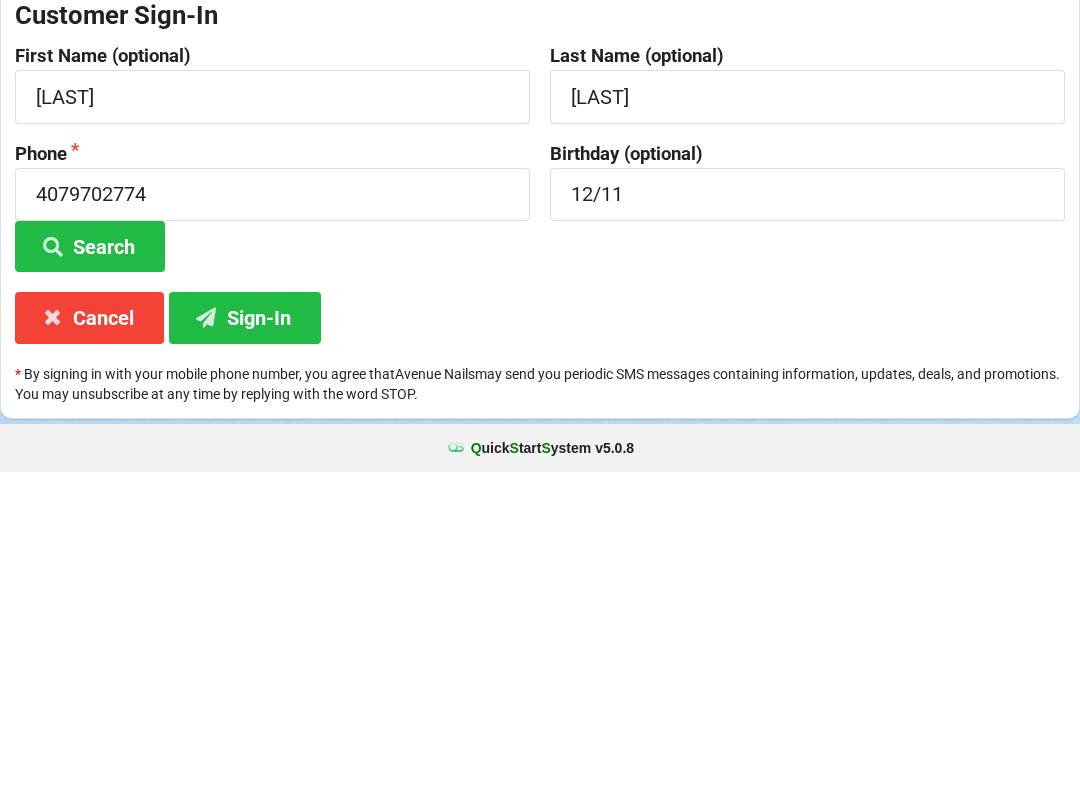 click on "Sign-In" at bounding box center (245, 635) 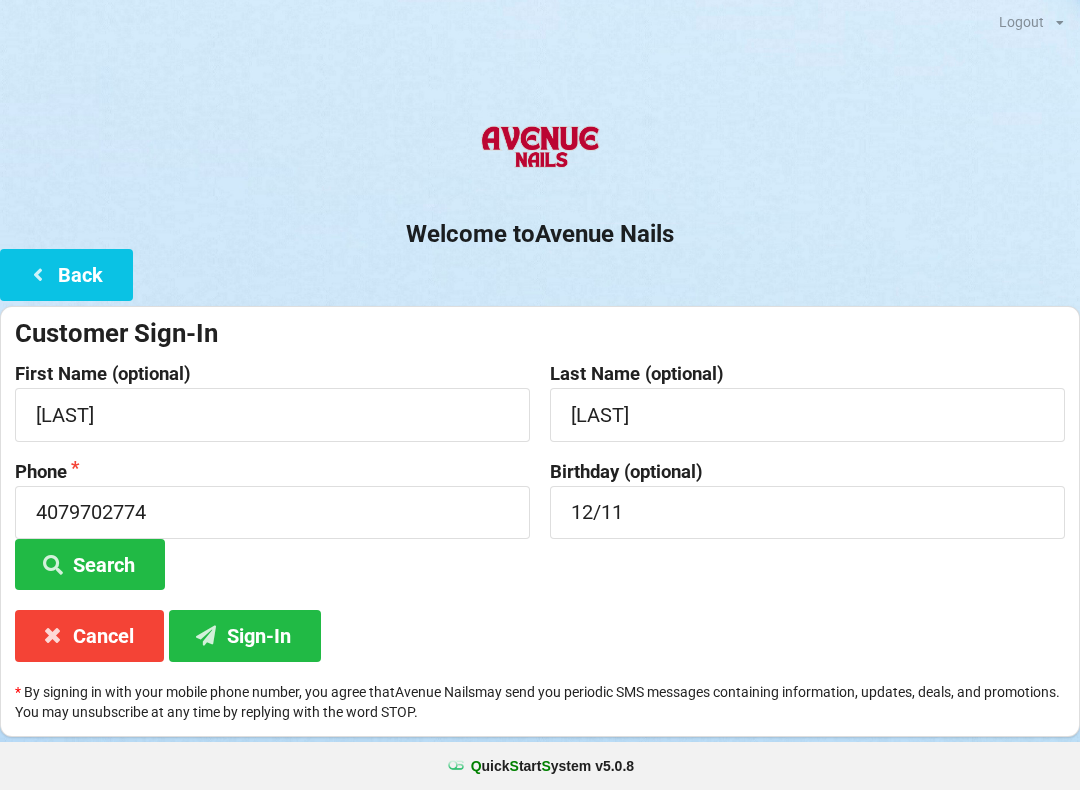 click at bounding box center (38, 273) 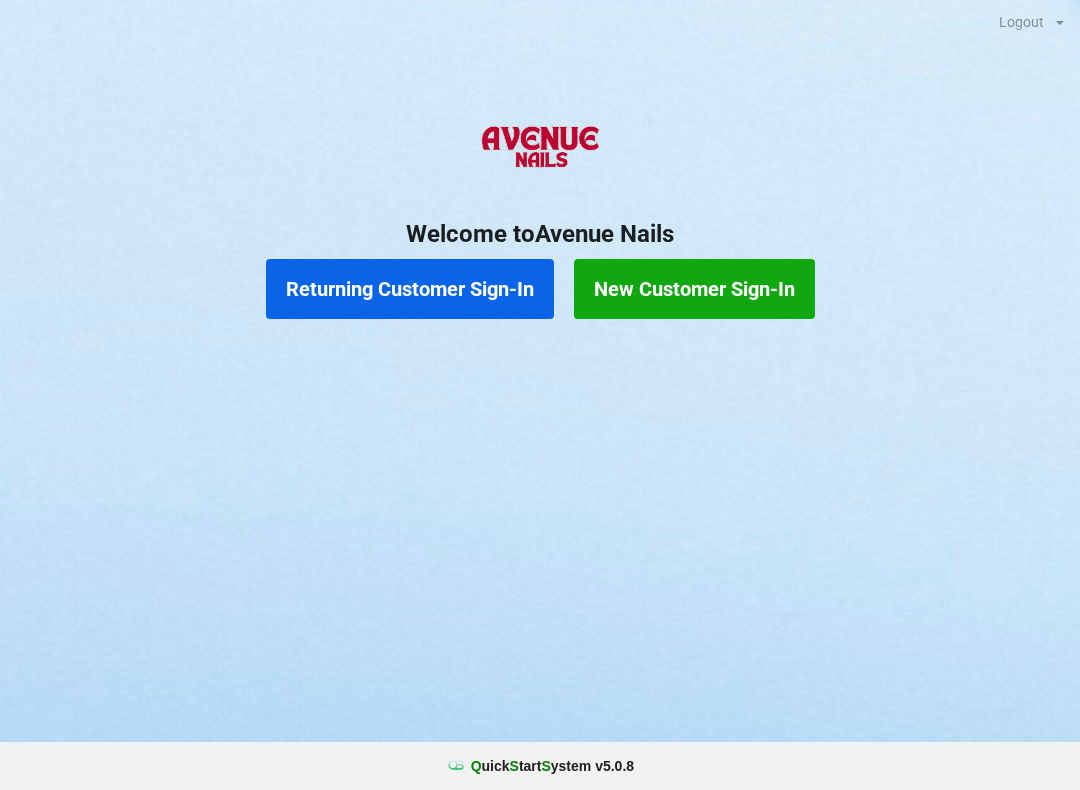 click on "Returning Customer Sign-In" at bounding box center [410, 289] 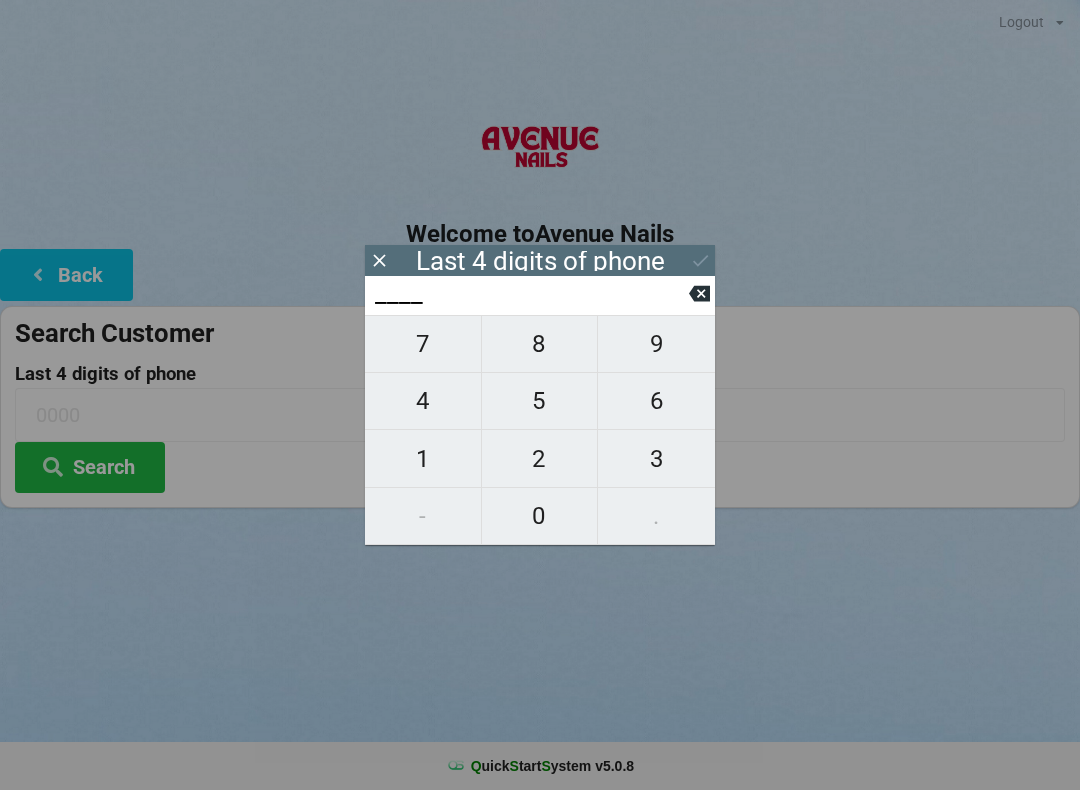 click on "4" at bounding box center (423, 401) 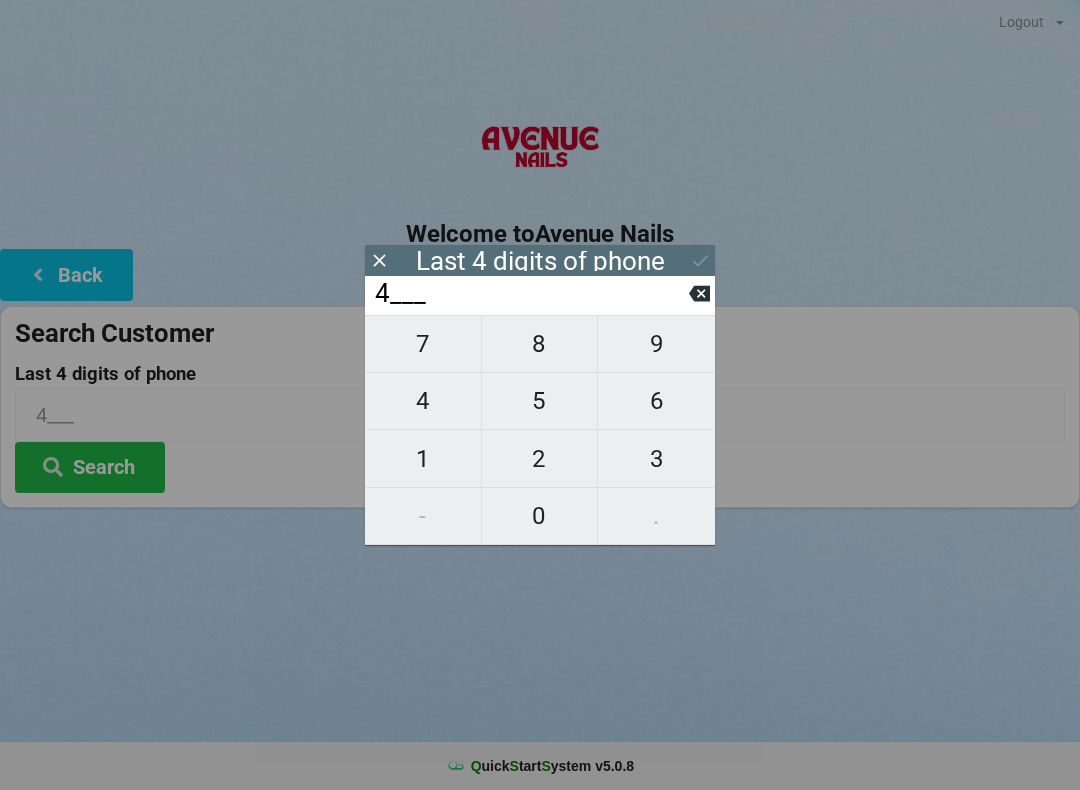 click on "0" at bounding box center [540, 516] 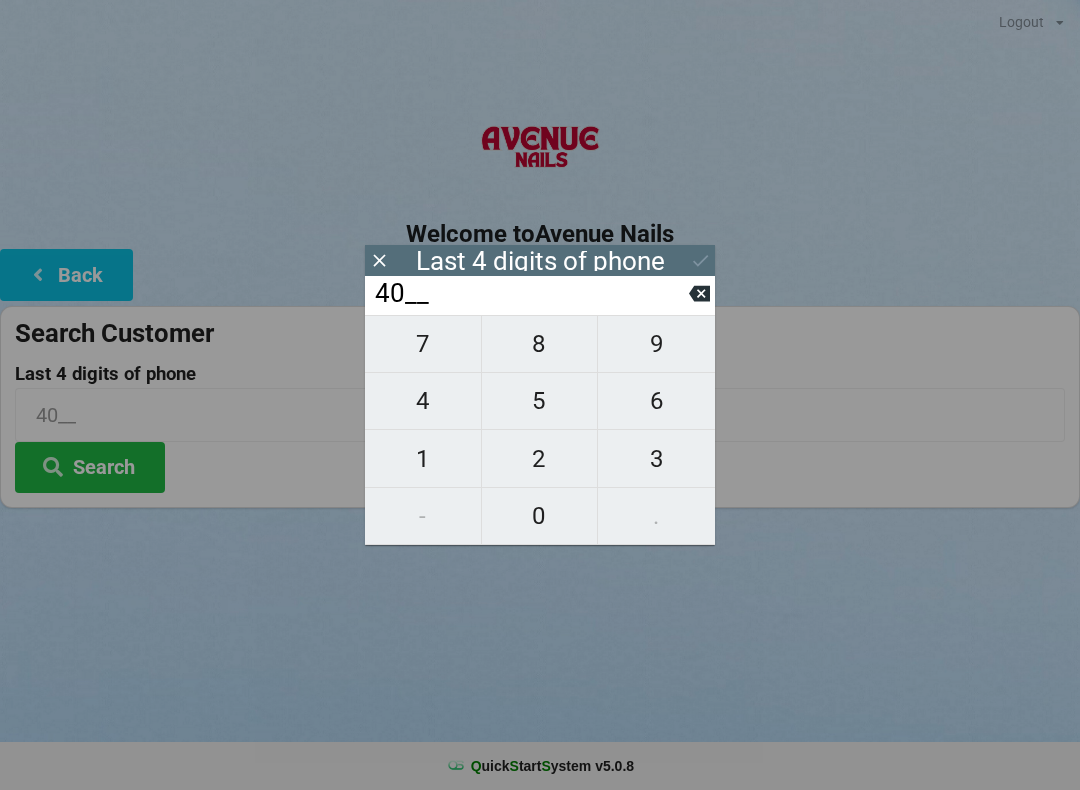 click on "7" at bounding box center [423, 344] 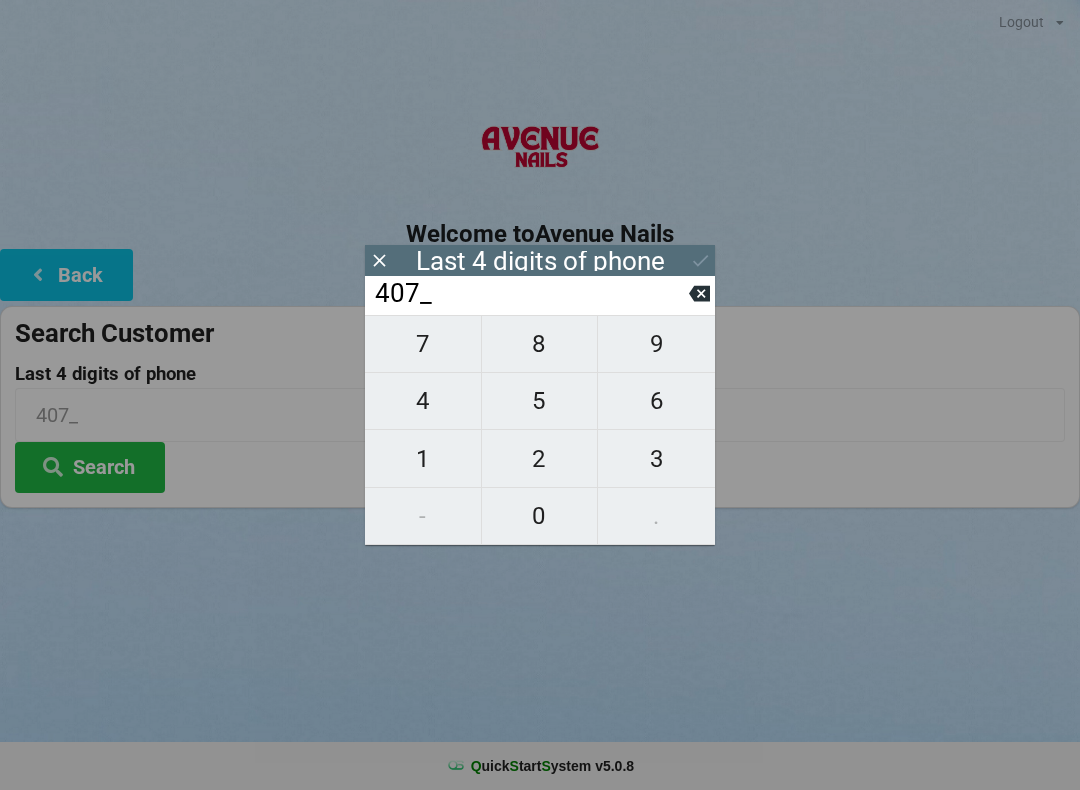 click on "9" at bounding box center [656, 344] 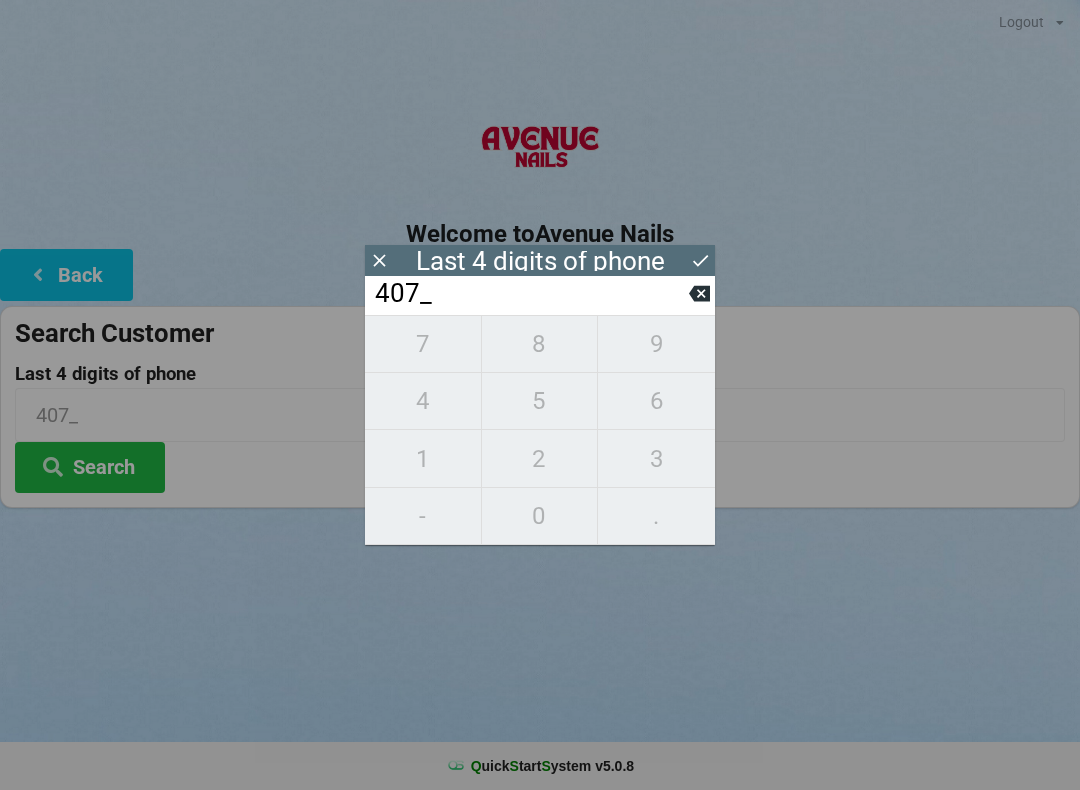 type on "4079" 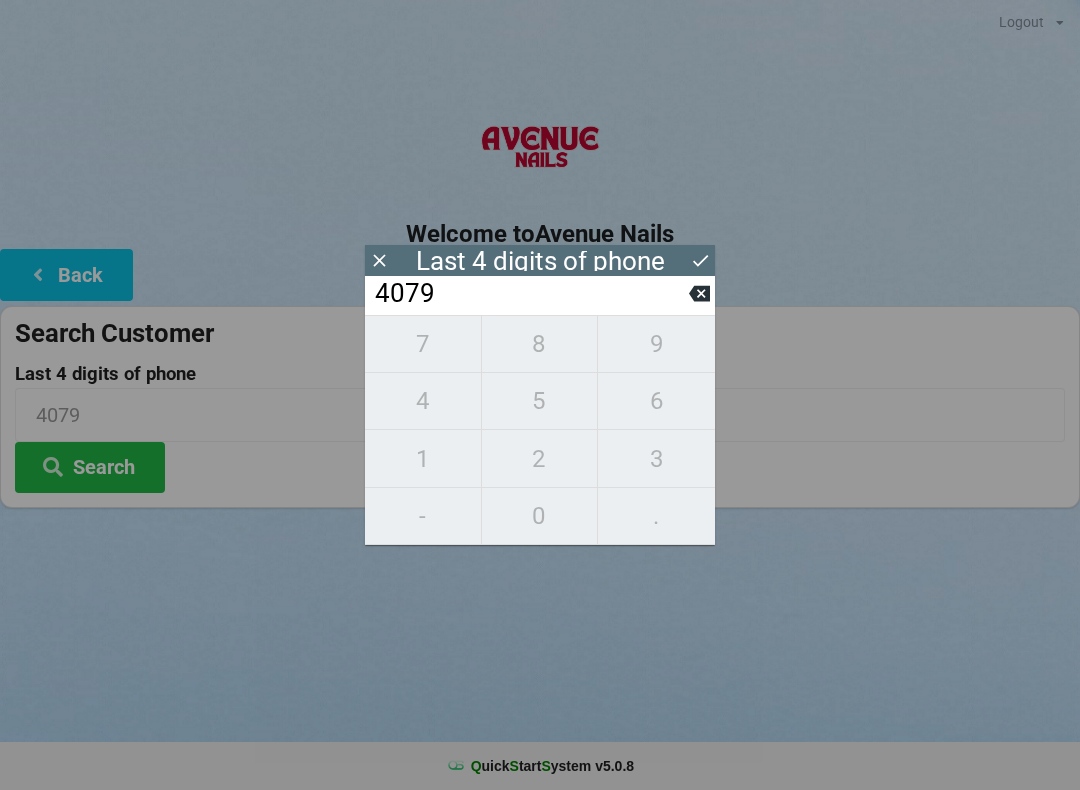 click on "7 8 9 4 5 6 1 2 3 - 0 ." at bounding box center (540, 430) 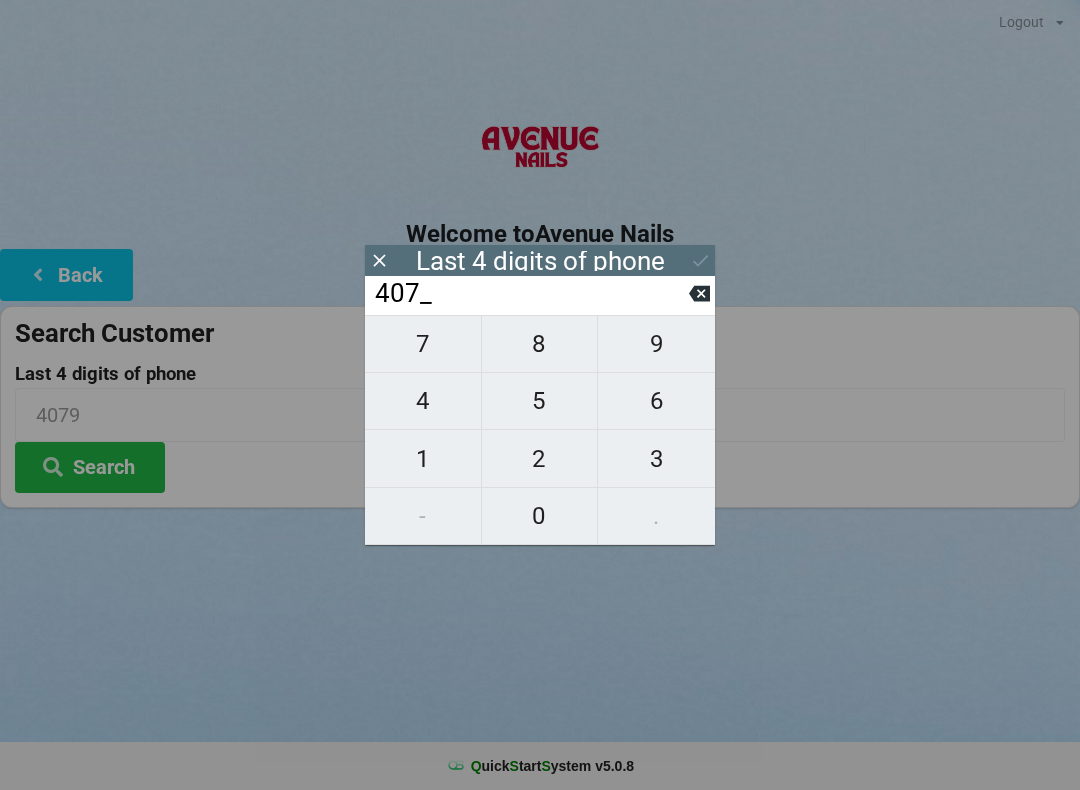 click on "9" at bounding box center (656, 344) 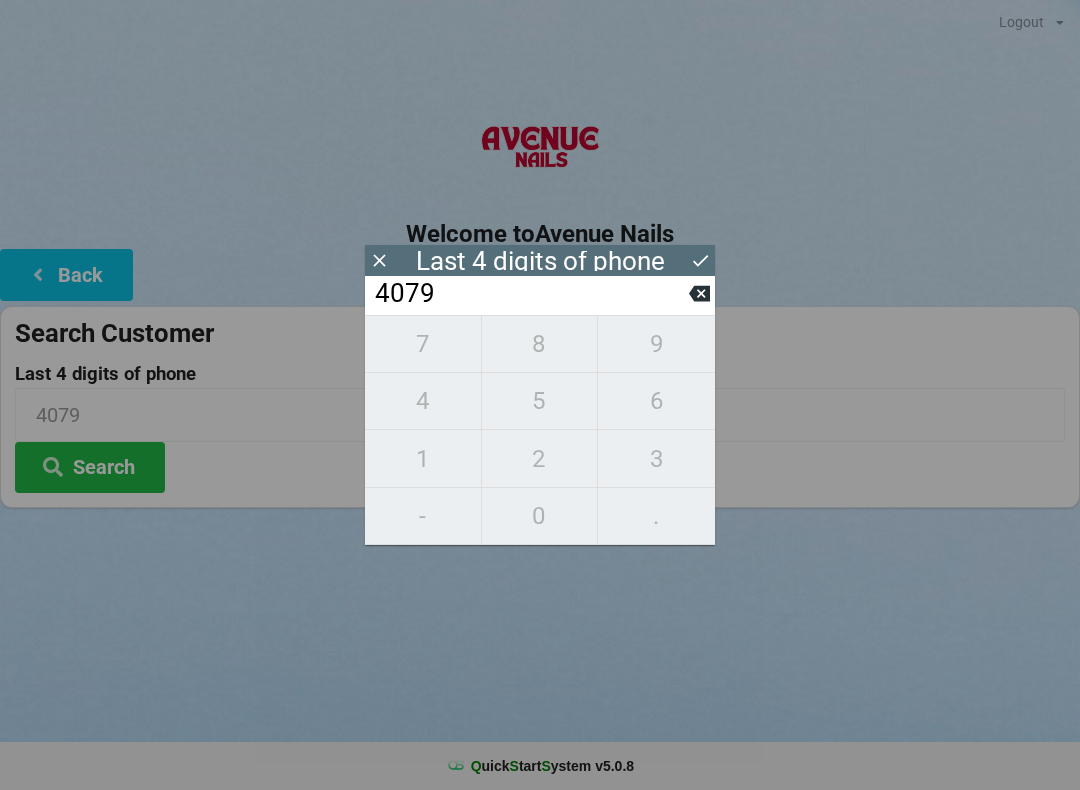 click on "7 8 9 4 5 6 1 2 3 - 0 ." at bounding box center [540, 430] 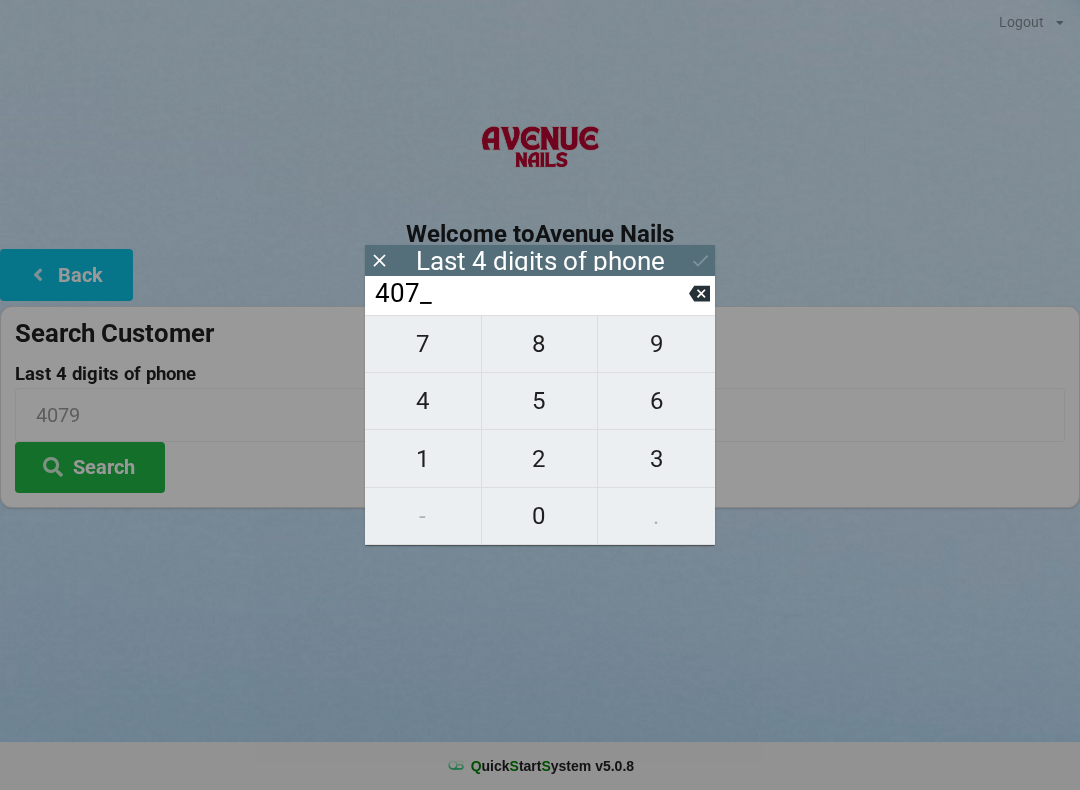 click at bounding box center [699, 293] 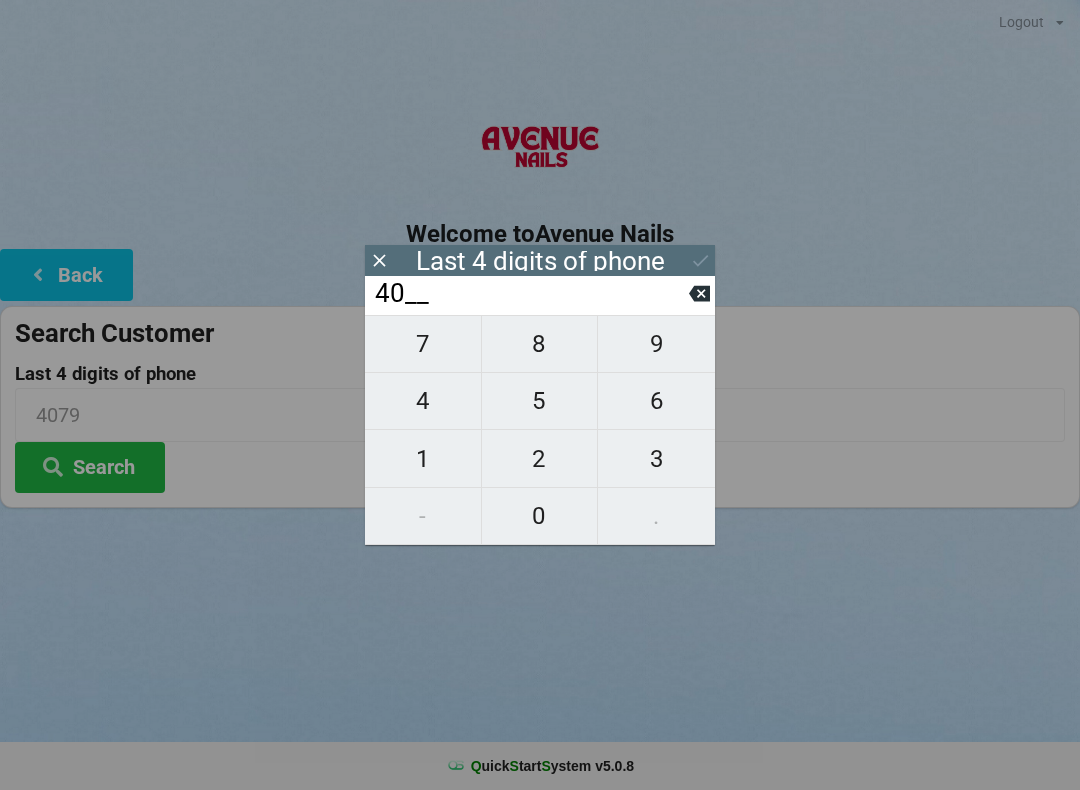 click at bounding box center (699, 293) 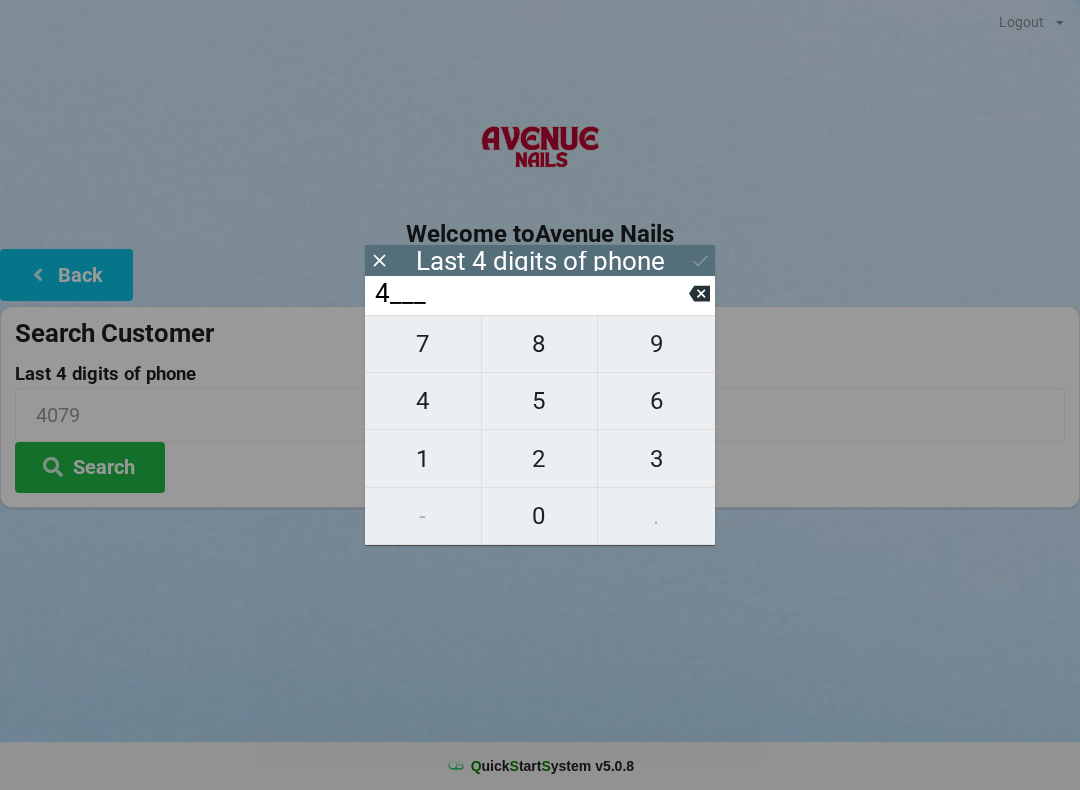 click at bounding box center [699, 293] 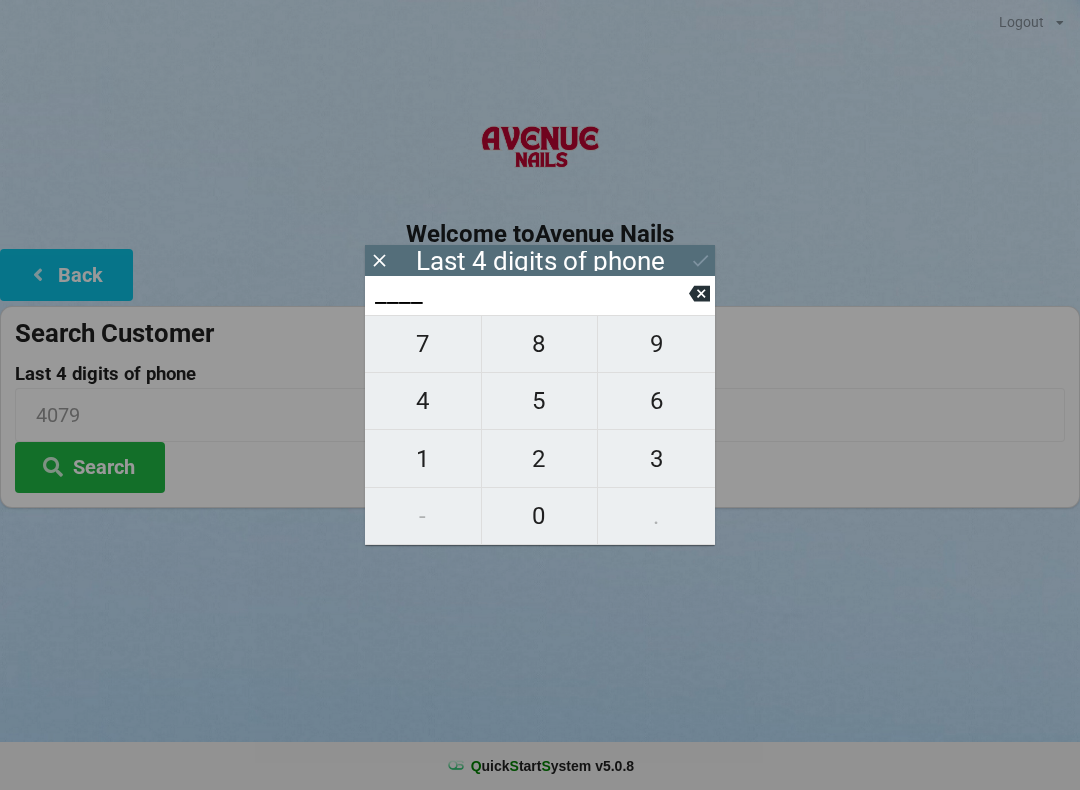 click at bounding box center [699, 293] 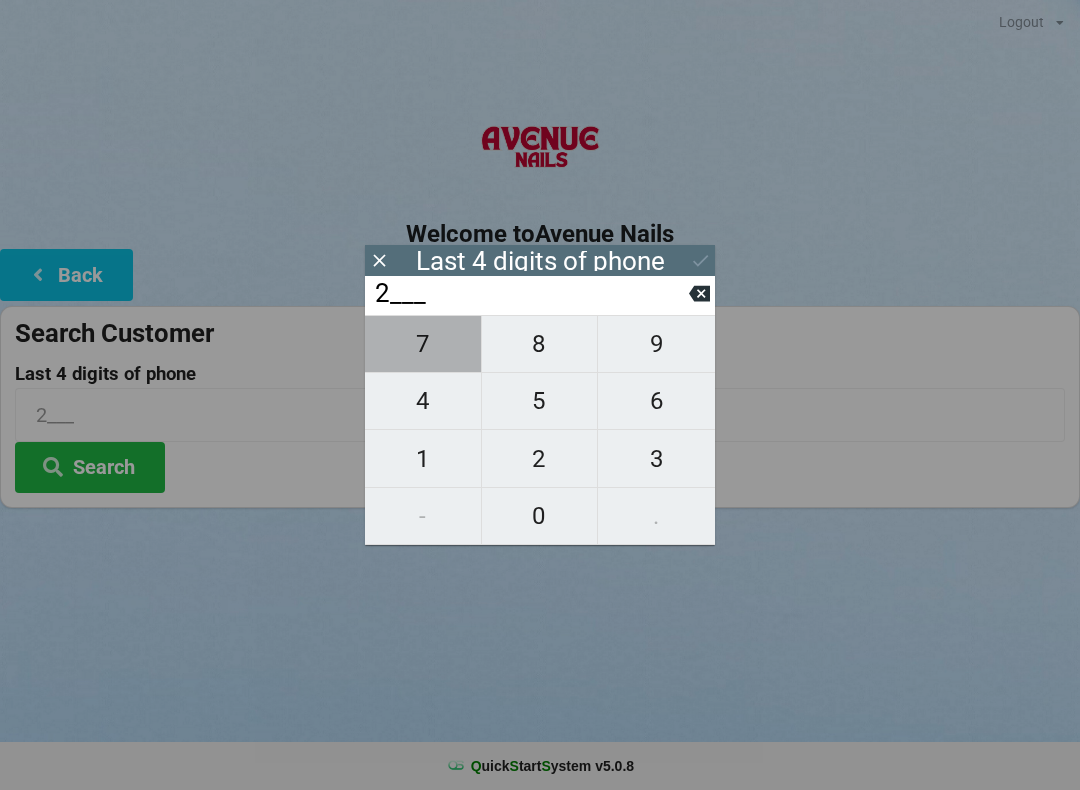 click on "7" at bounding box center [423, 344] 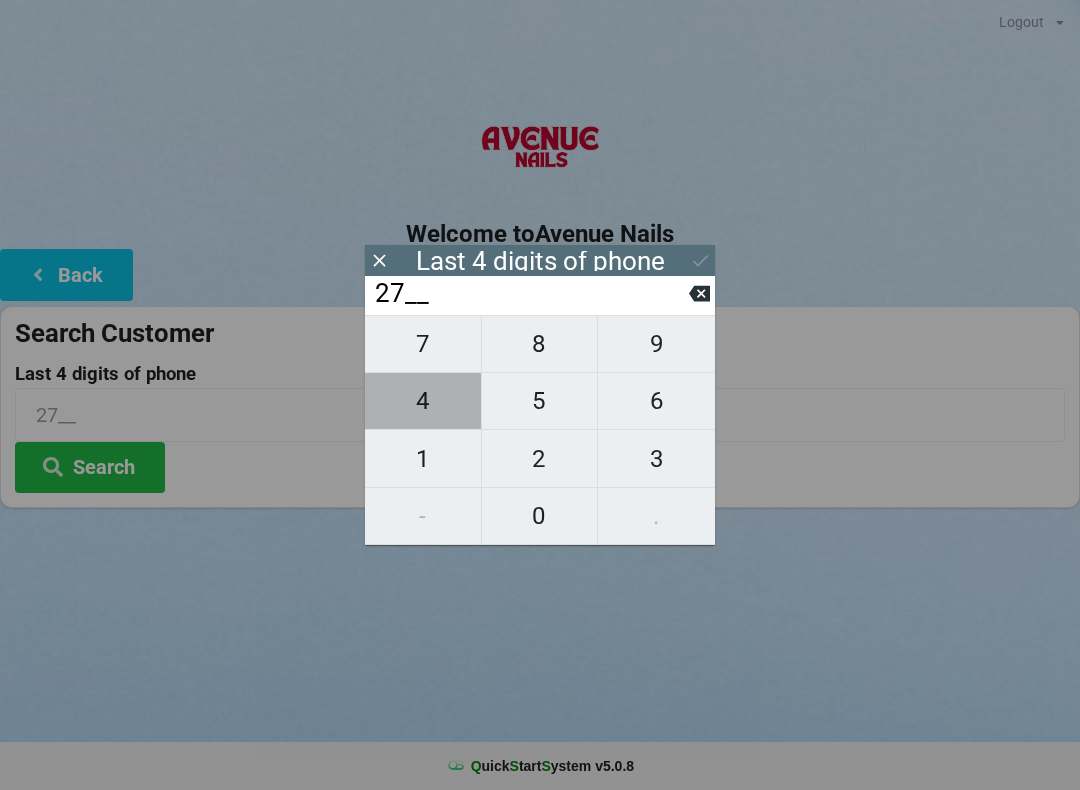 click on "4" at bounding box center (423, 401) 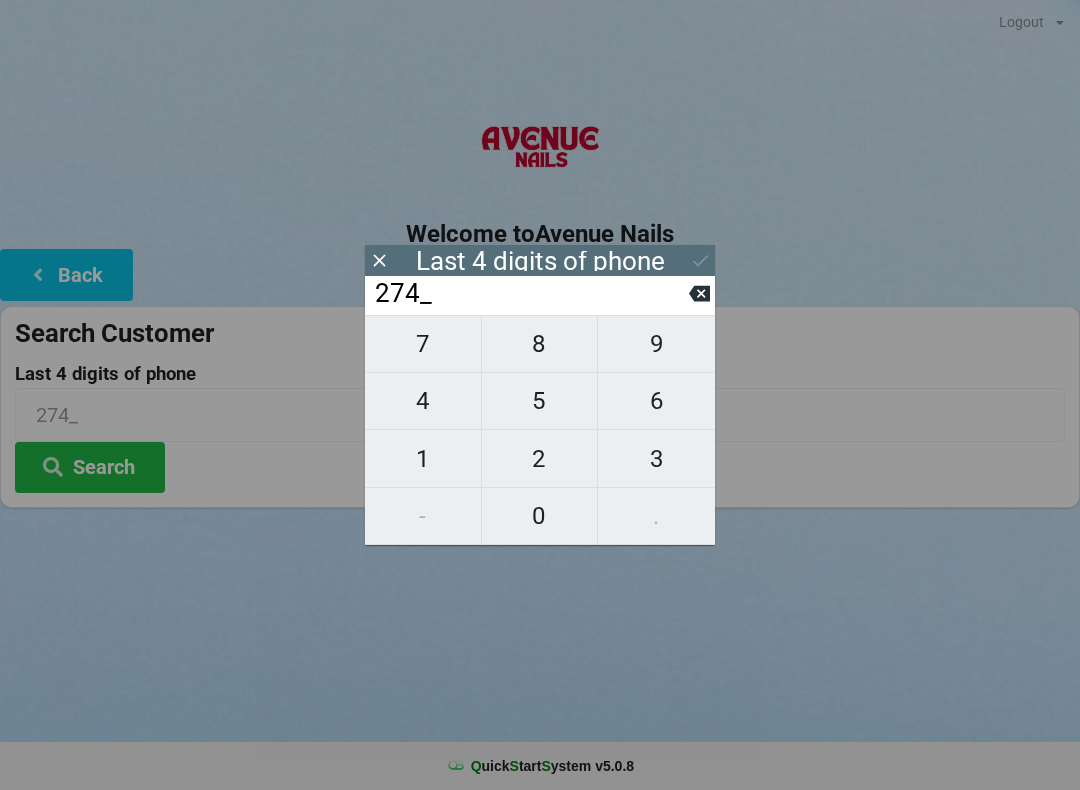 click 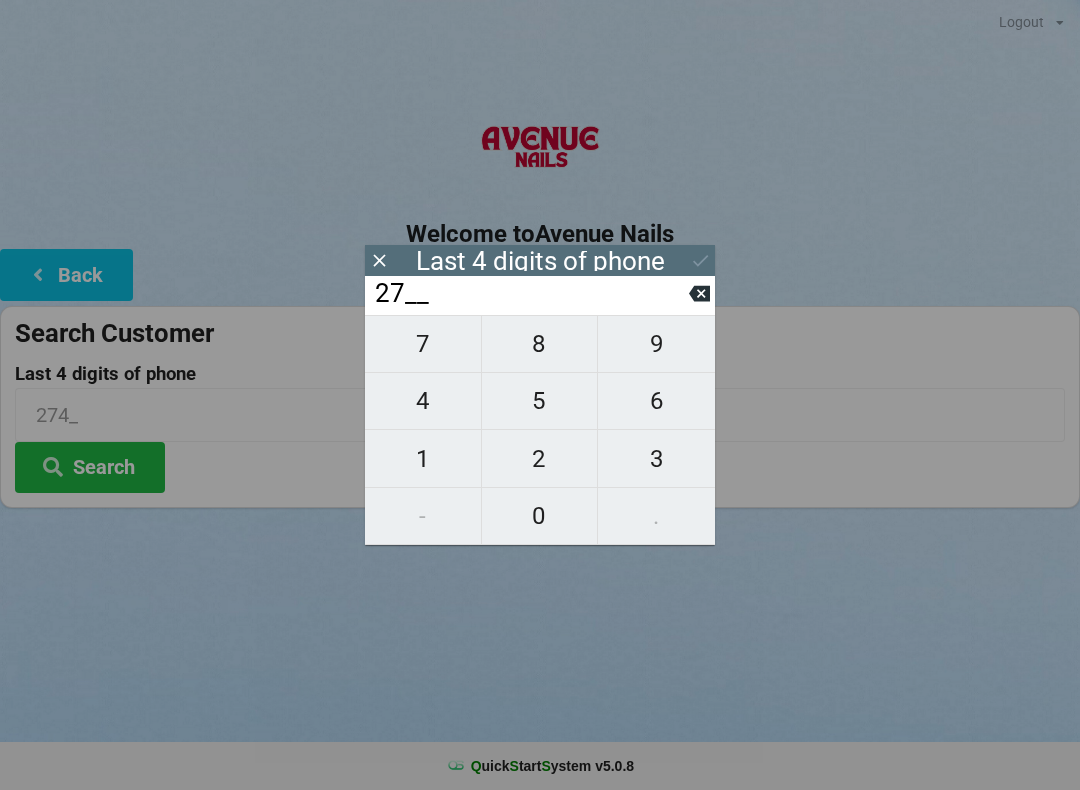click on "7" at bounding box center (423, 344) 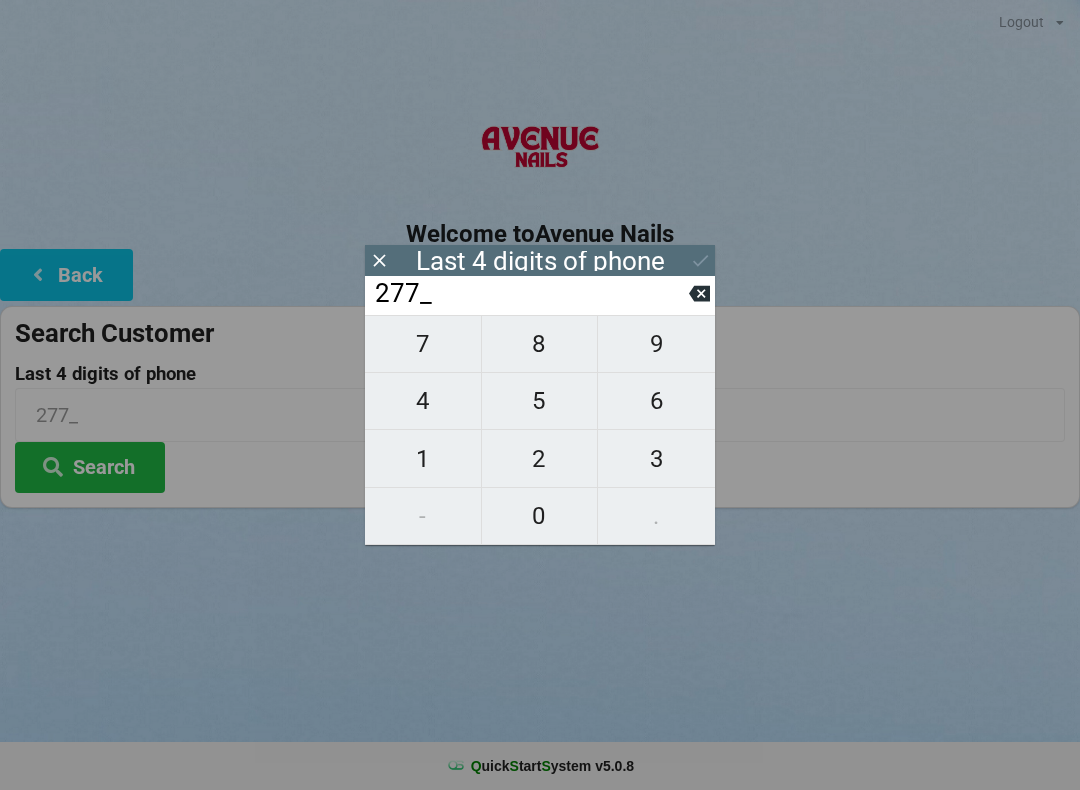click on "4" at bounding box center (423, 401) 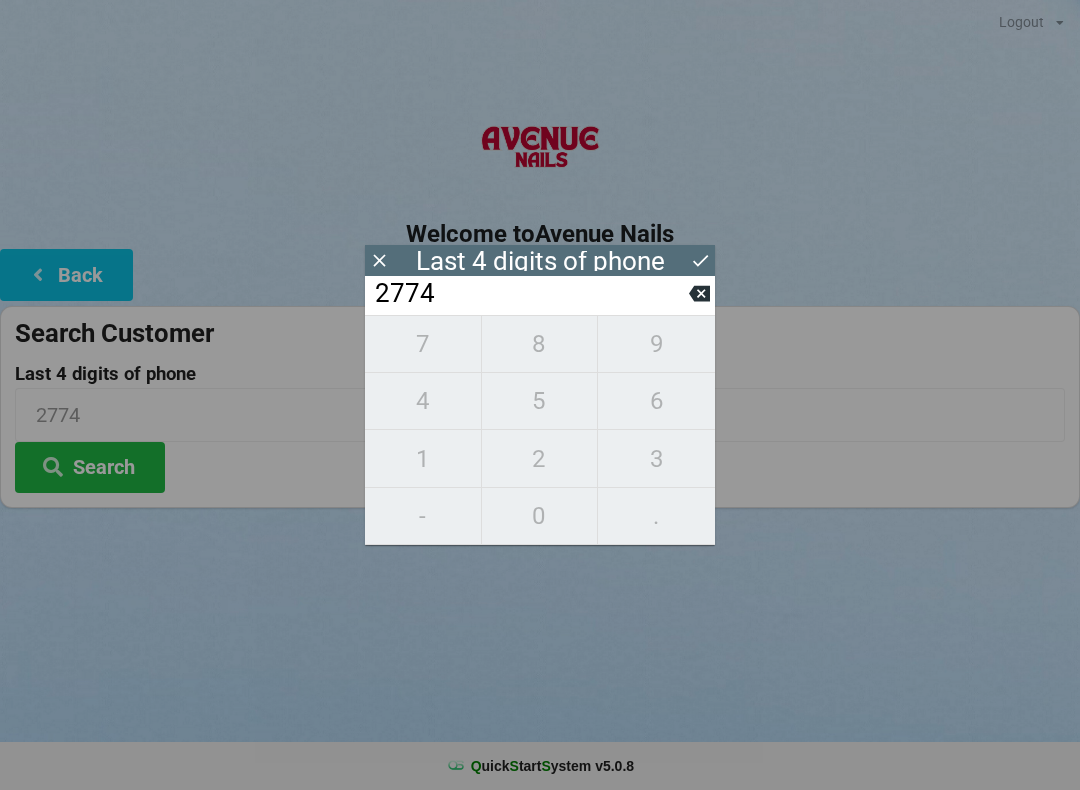 click 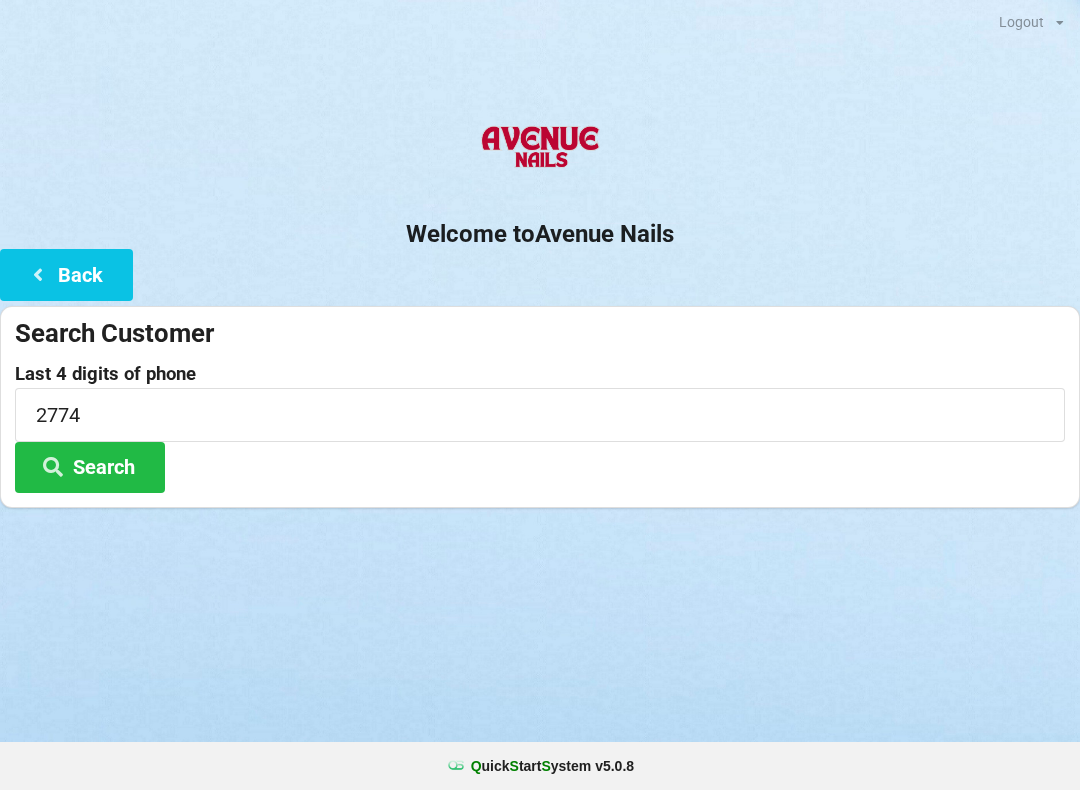 click at bounding box center (53, 465) 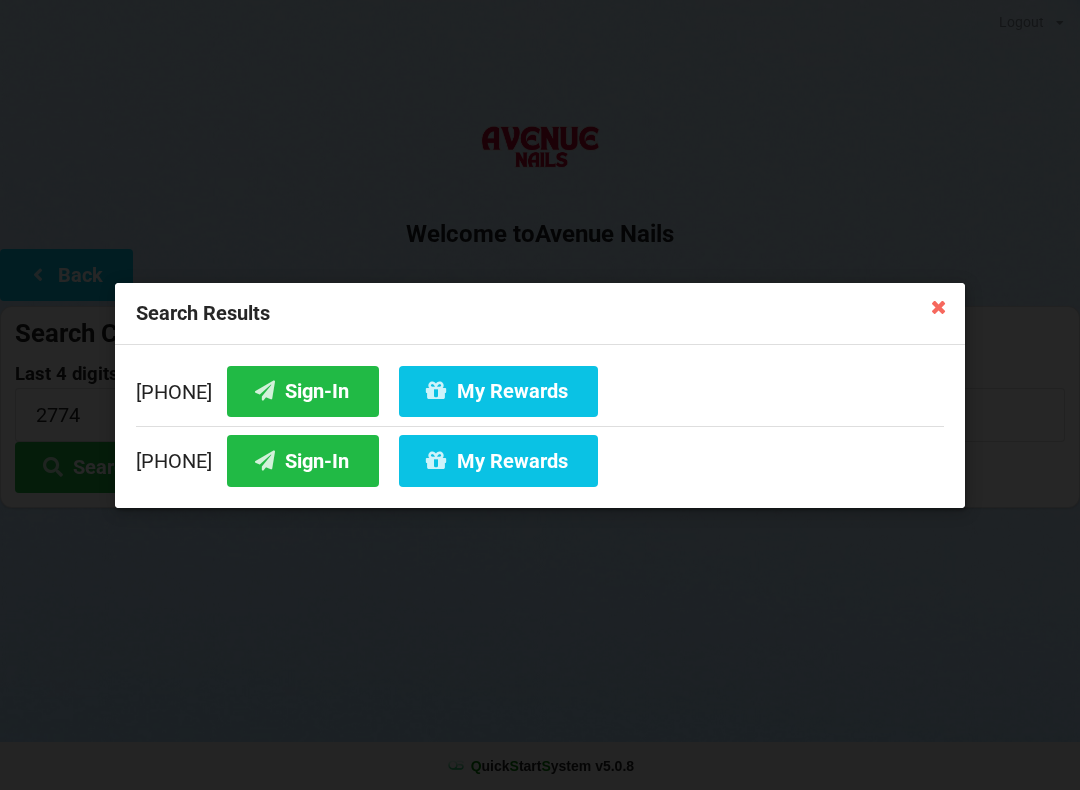 click at bounding box center [265, 459] 